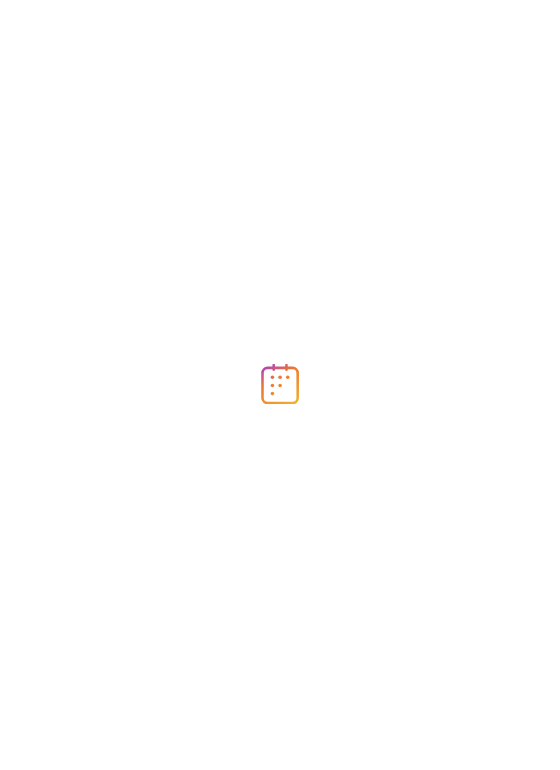 scroll, scrollTop: 0, scrollLeft: 0, axis: both 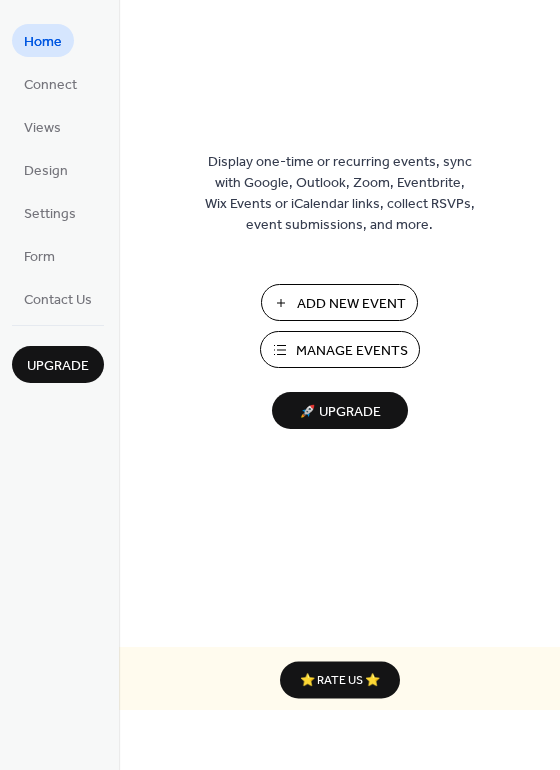 click on "Manage Events" at bounding box center [352, 351] 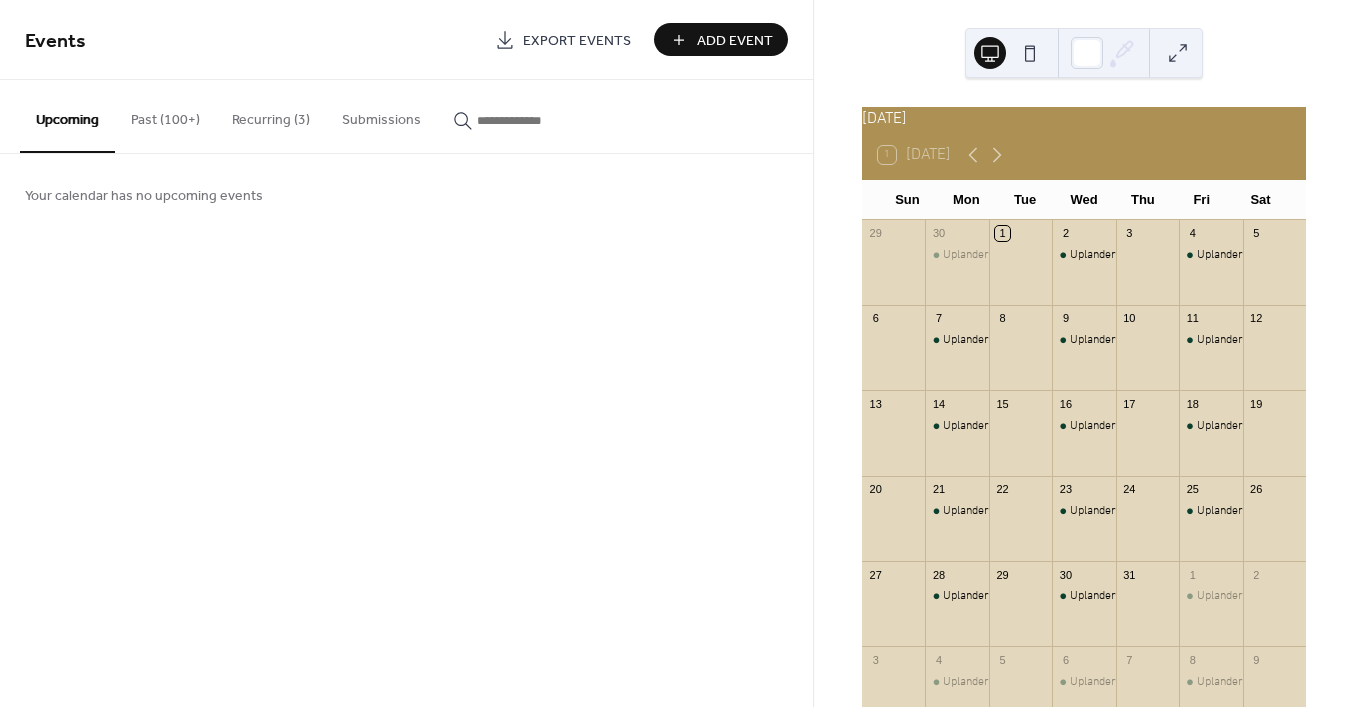 scroll, scrollTop: 0, scrollLeft: 0, axis: both 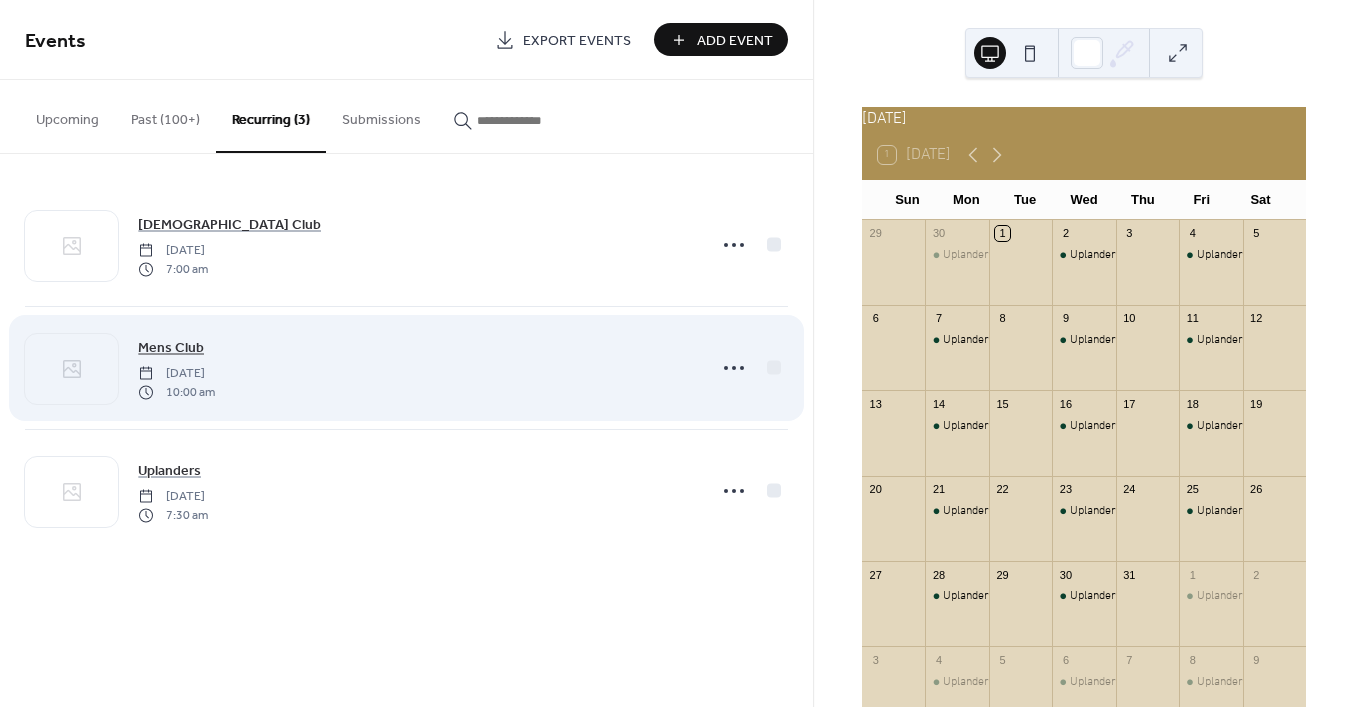 click on "Mens Club" at bounding box center (171, 348) 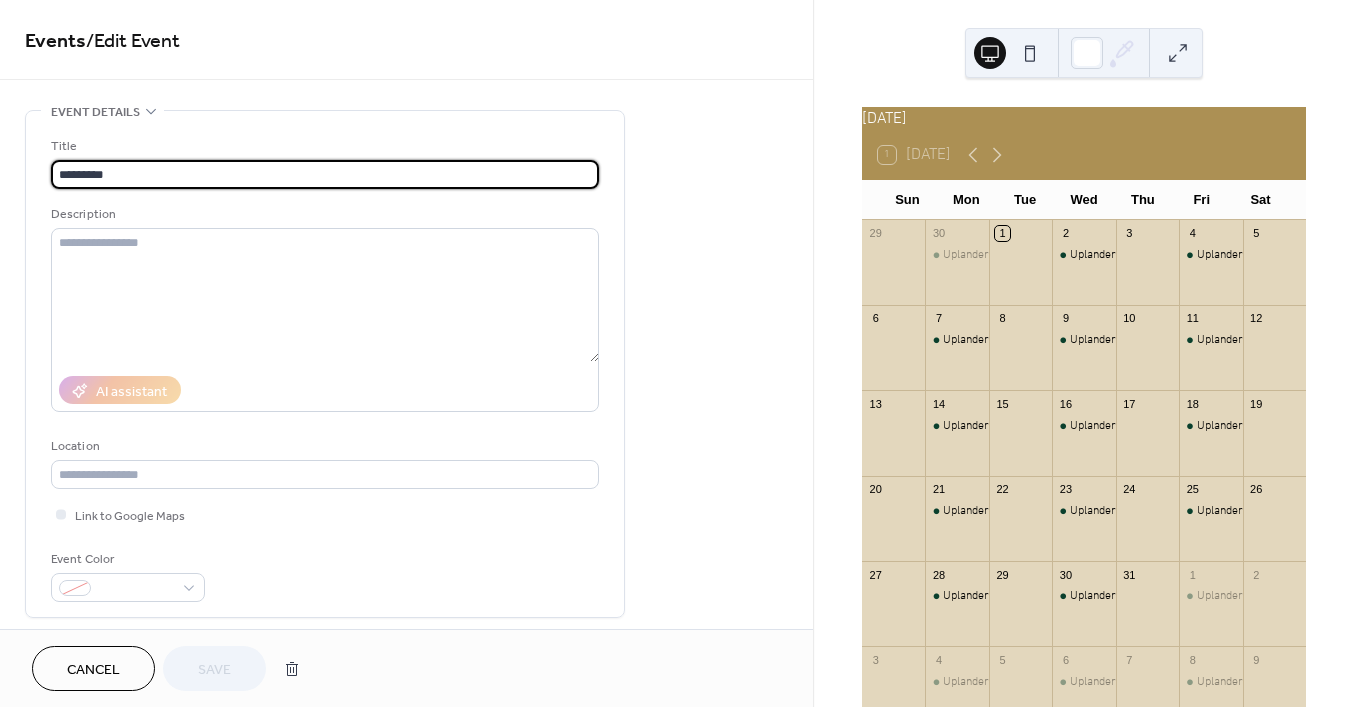 type on "**********" 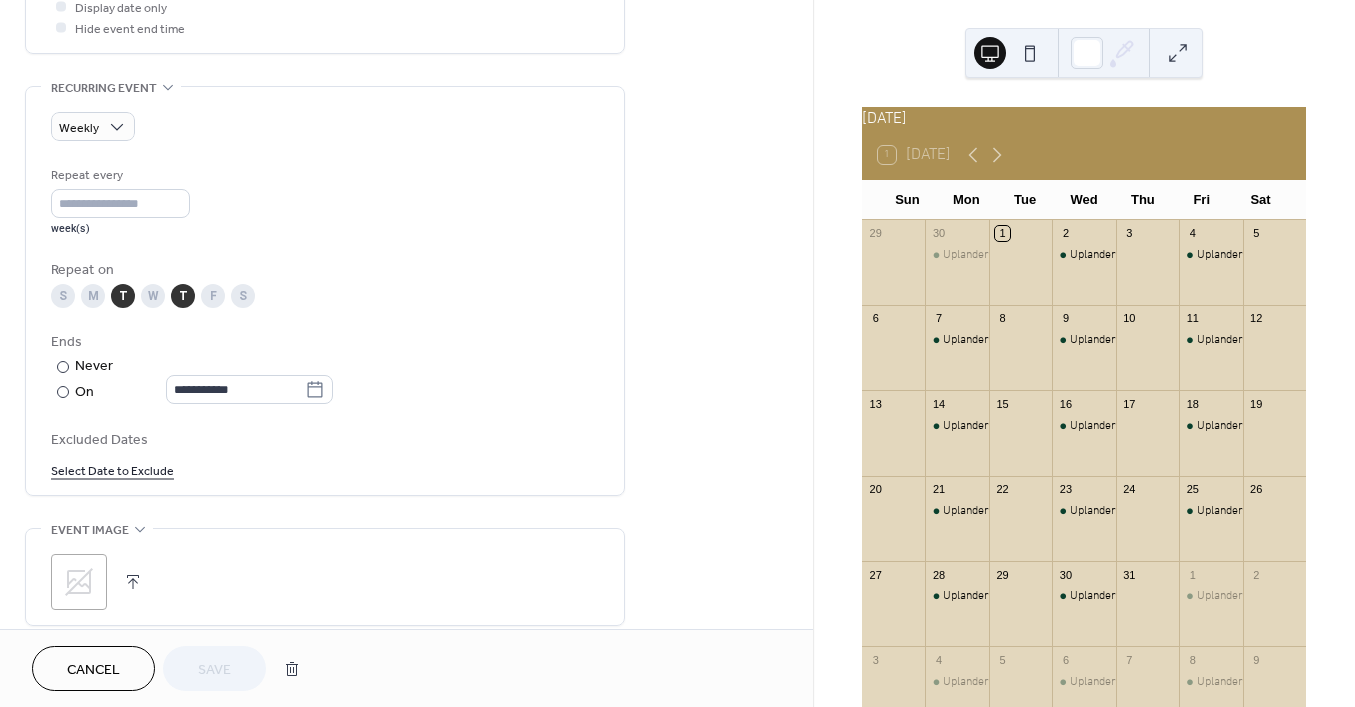 scroll, scrollTop: 800, scrollLeft: 0, axis: vertical 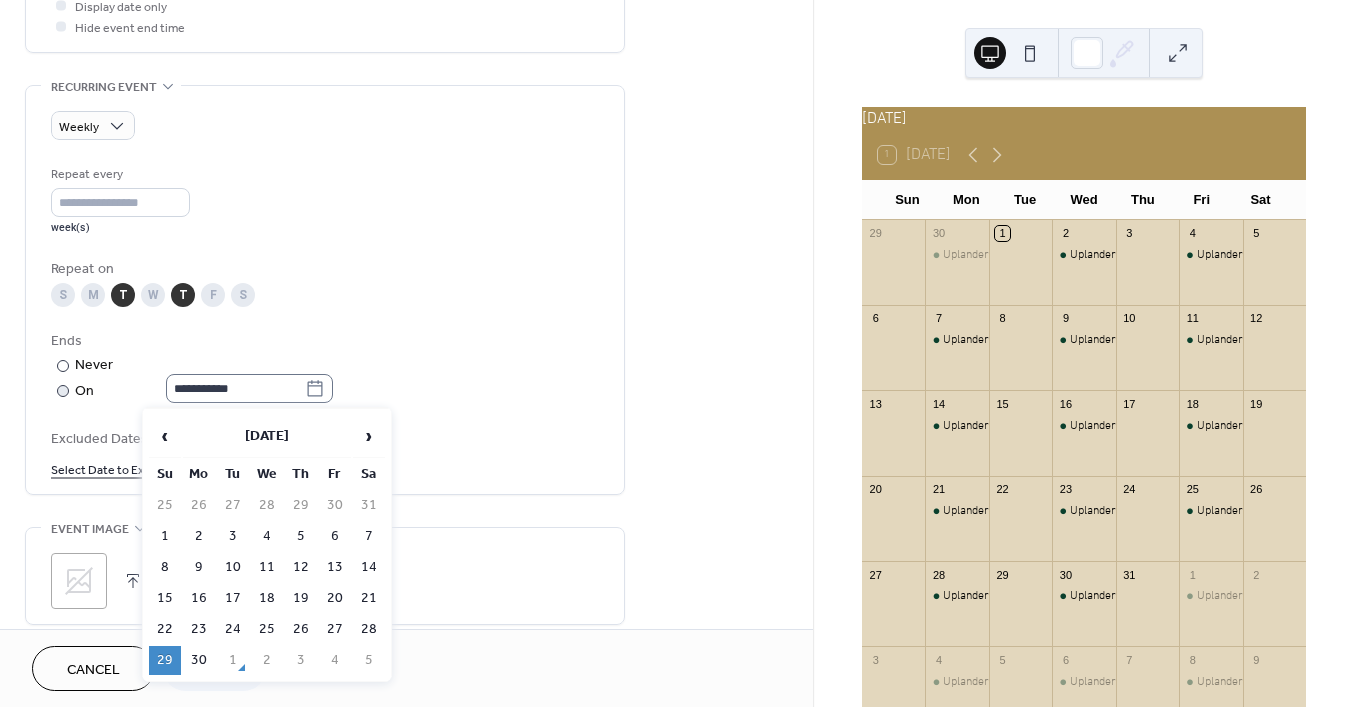 click 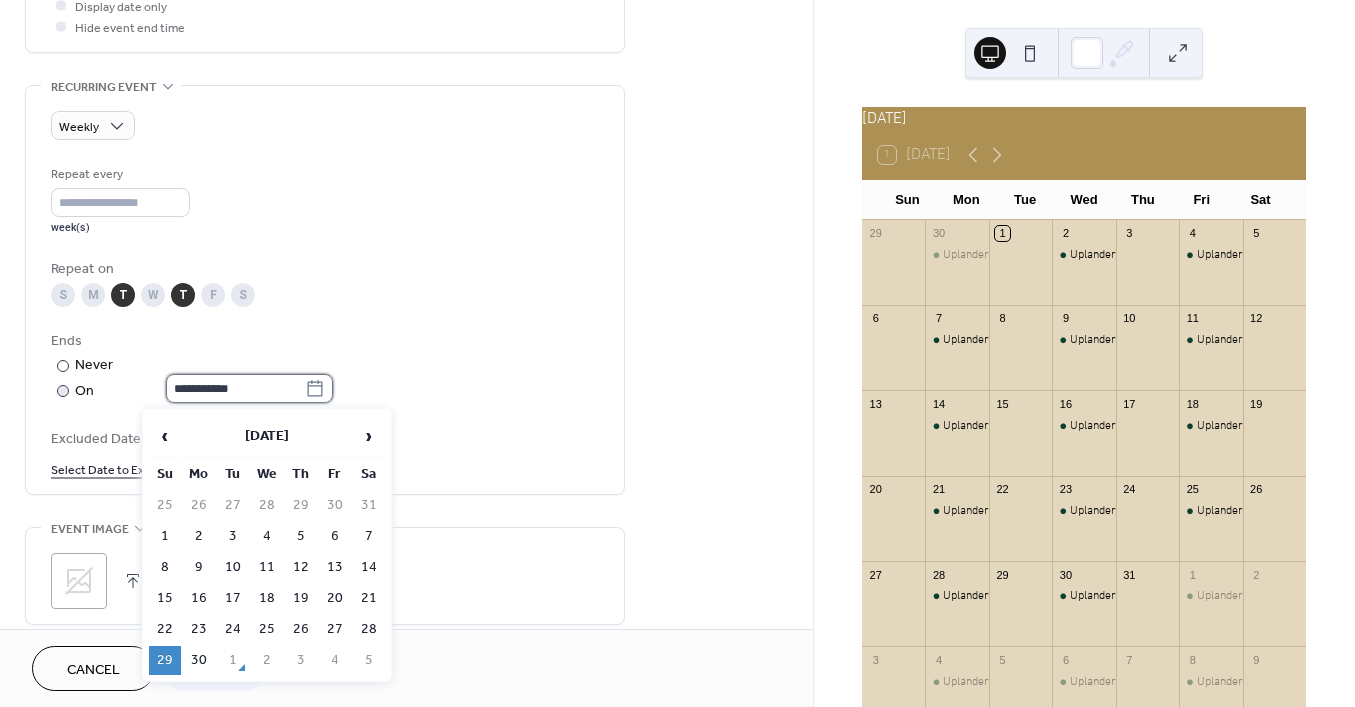 click on "**********" at bounding box center [235, 388] 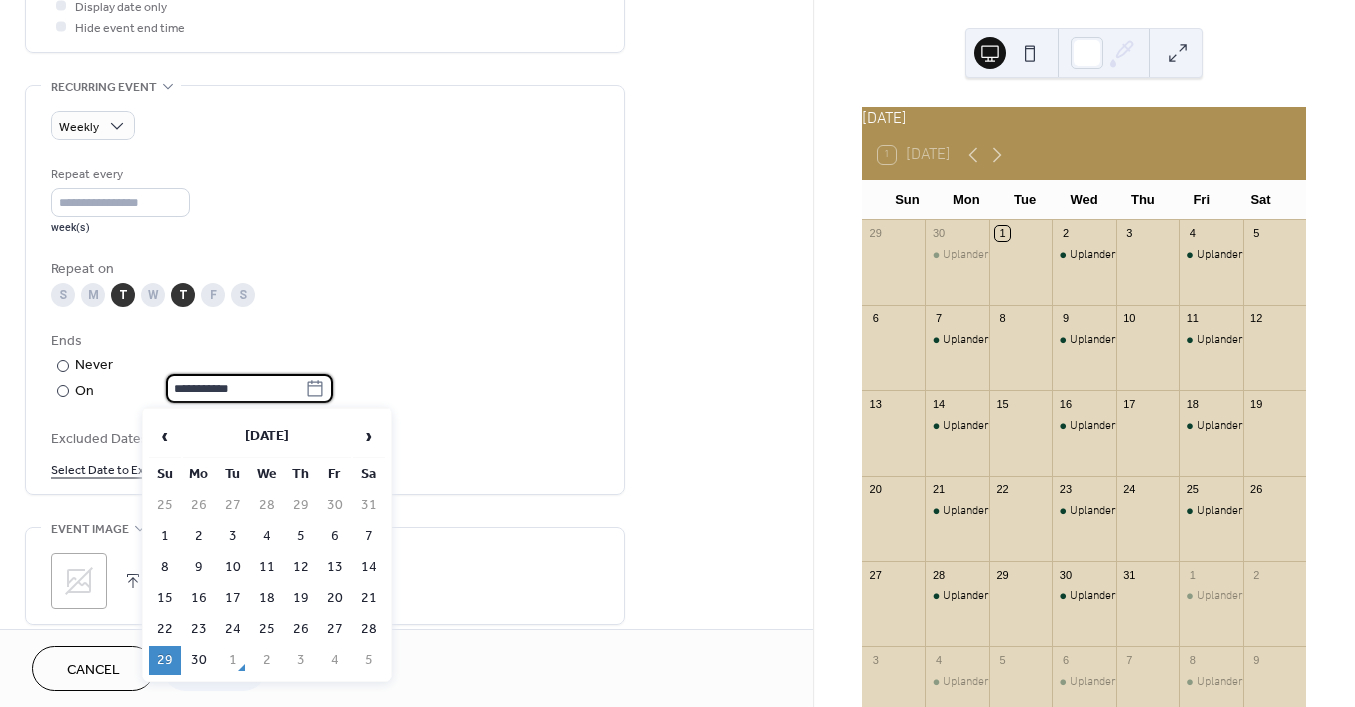 click on "Ends" at bounding box center [323, 341] 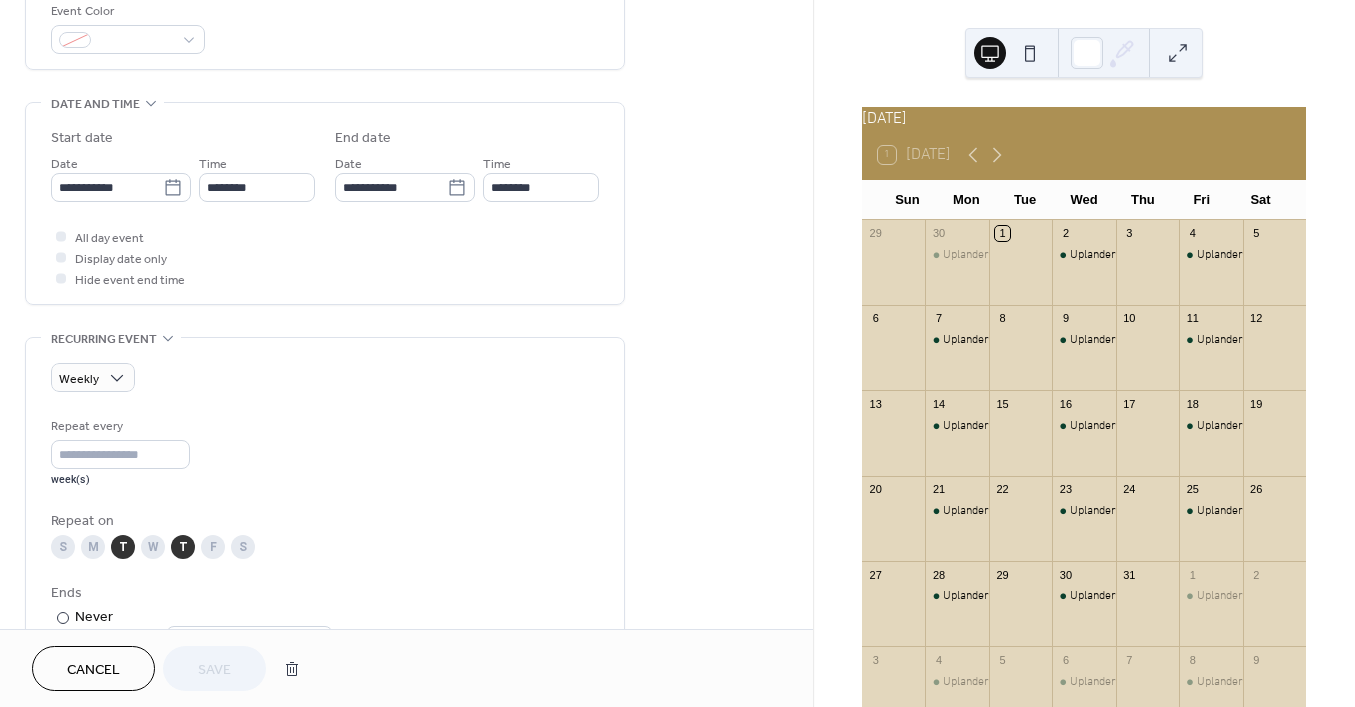 scroll, scrollTop: 500, scrollLeft: 0, axis: vertical 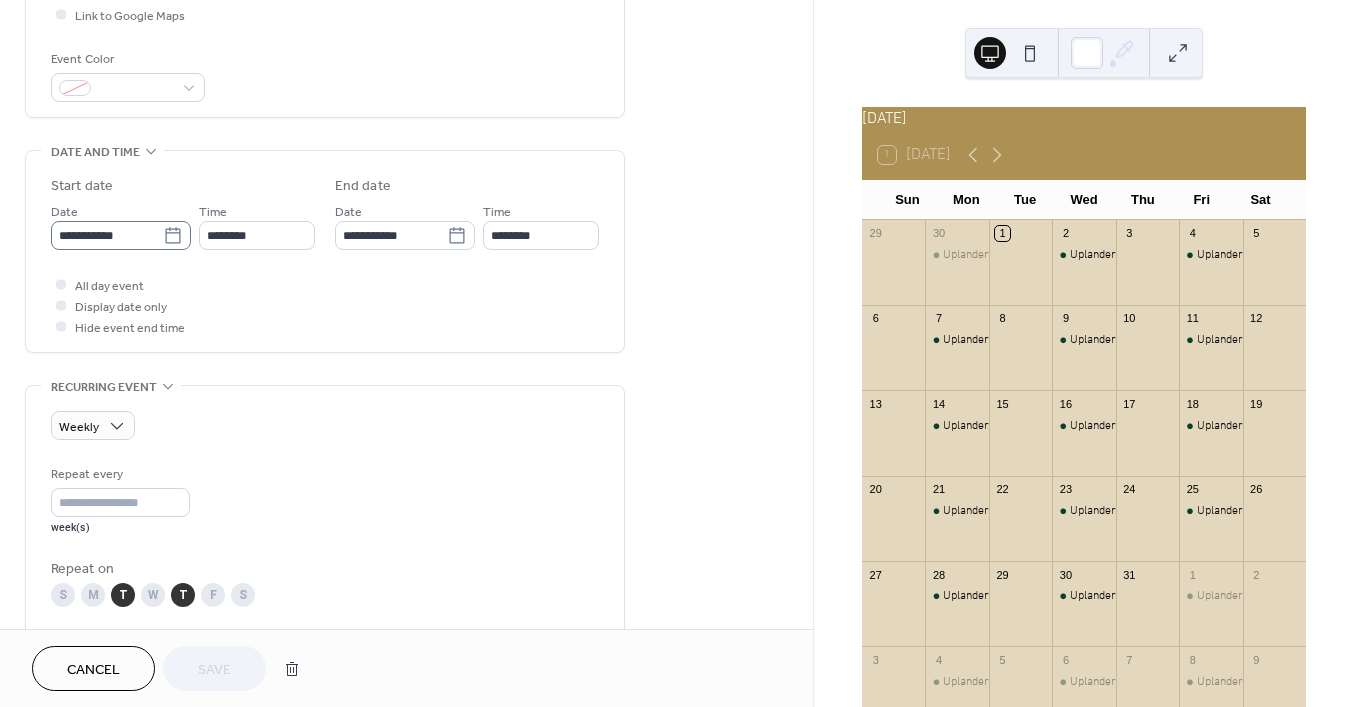 click 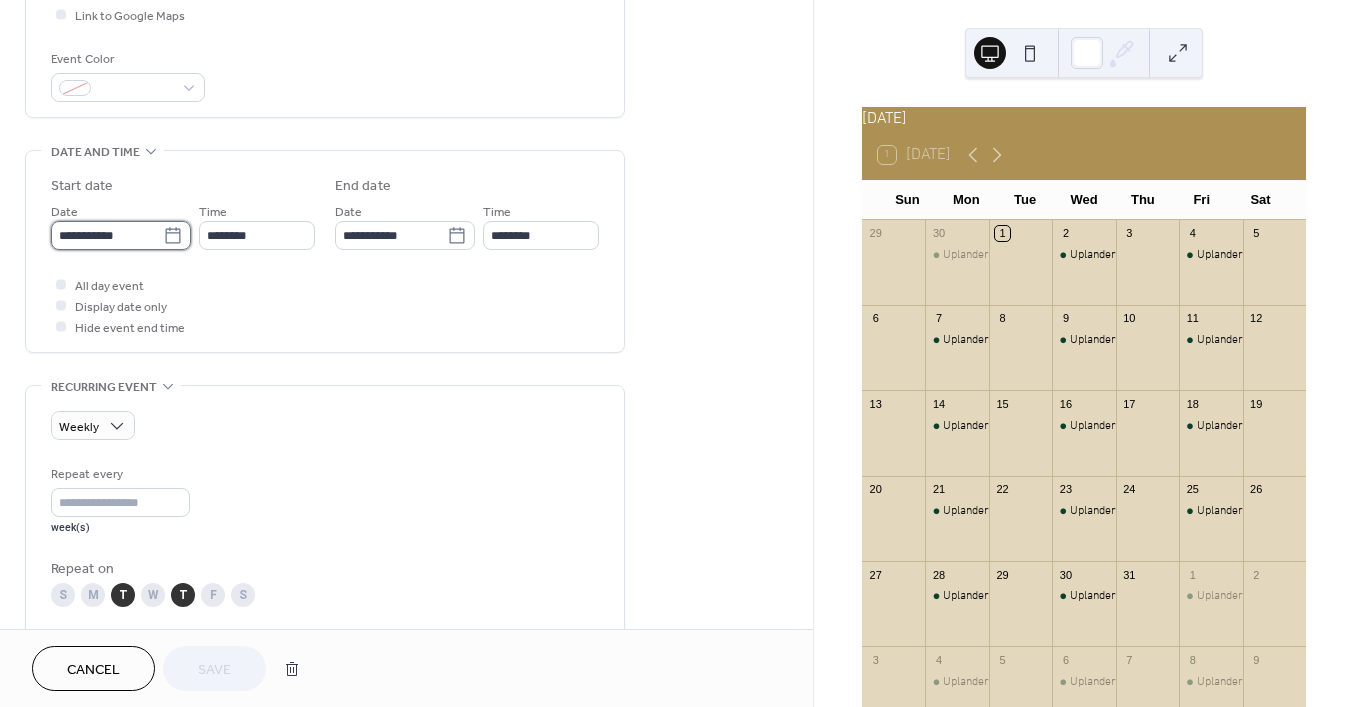 click on "**********" at bounding box center (107, 235) 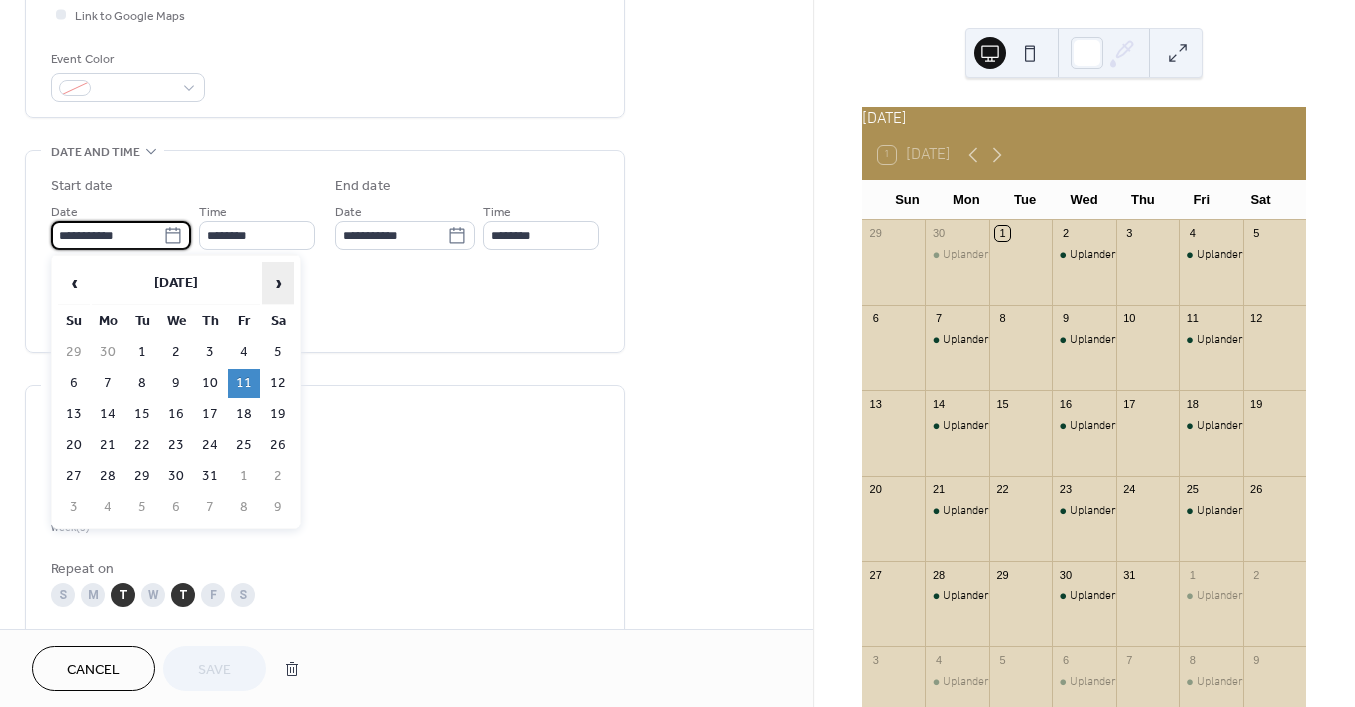 click on "›" at bounding box center [278, 283] 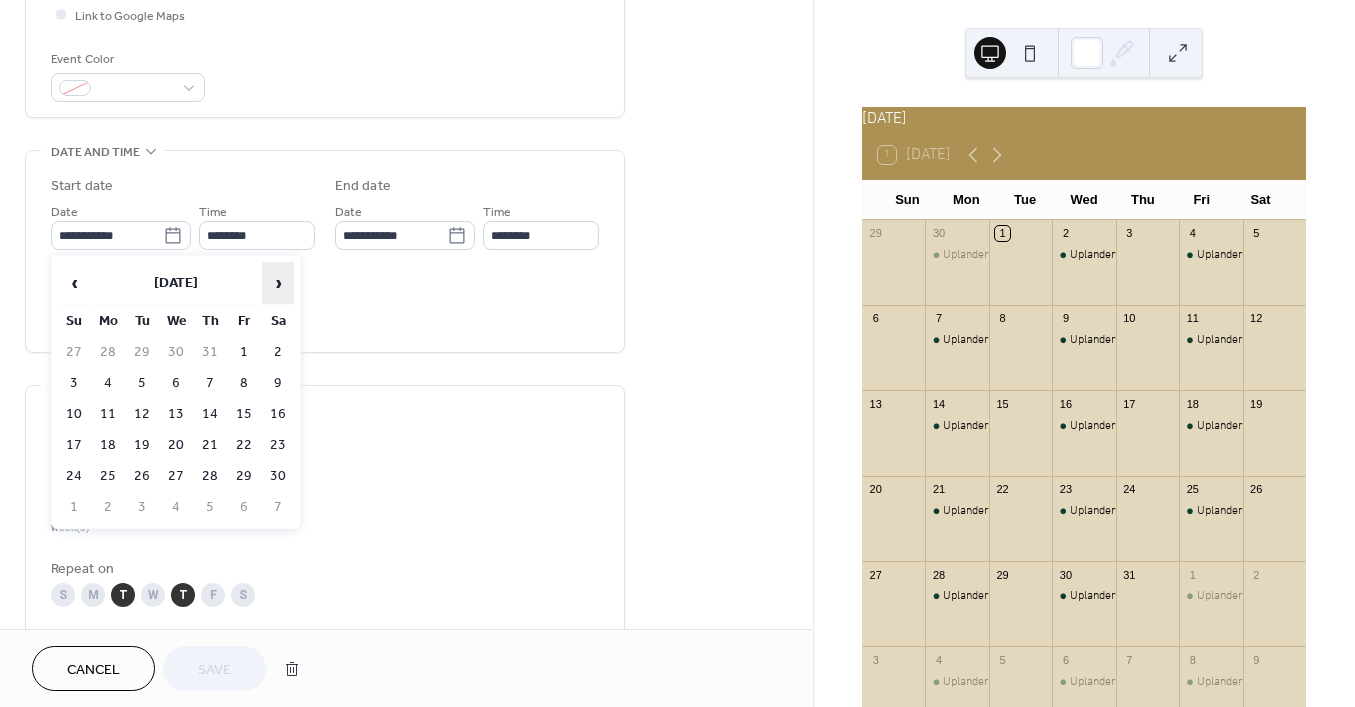 click on "›" at bounding box center (278, 283) 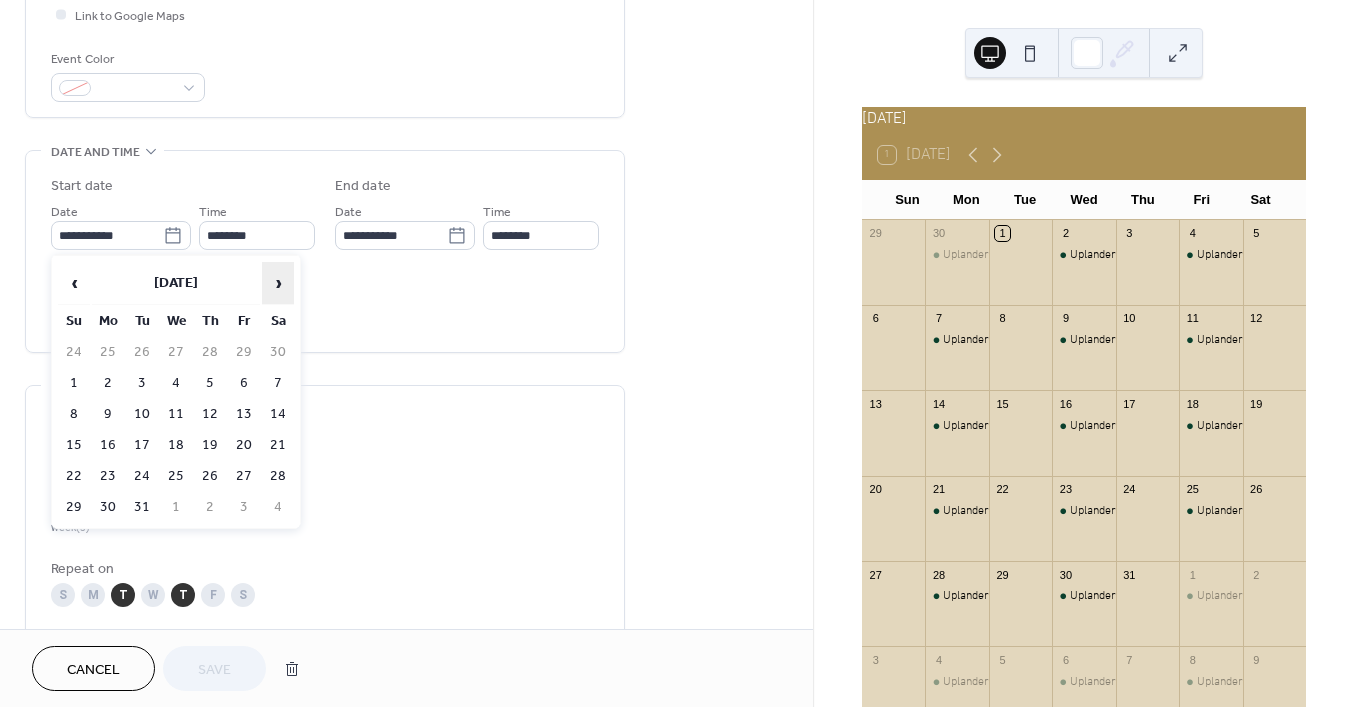 click on "›" at bounding box center (278, 283) 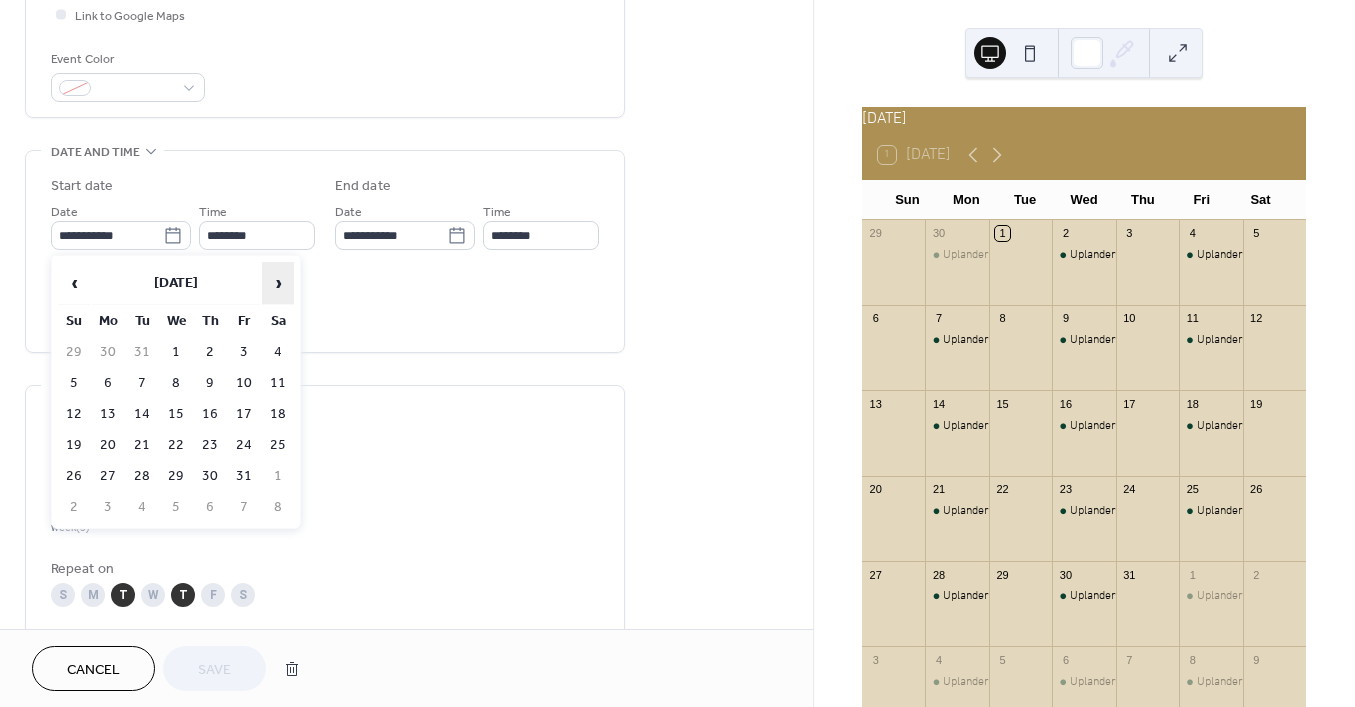 click on "›" at bounding box center (278, 283) 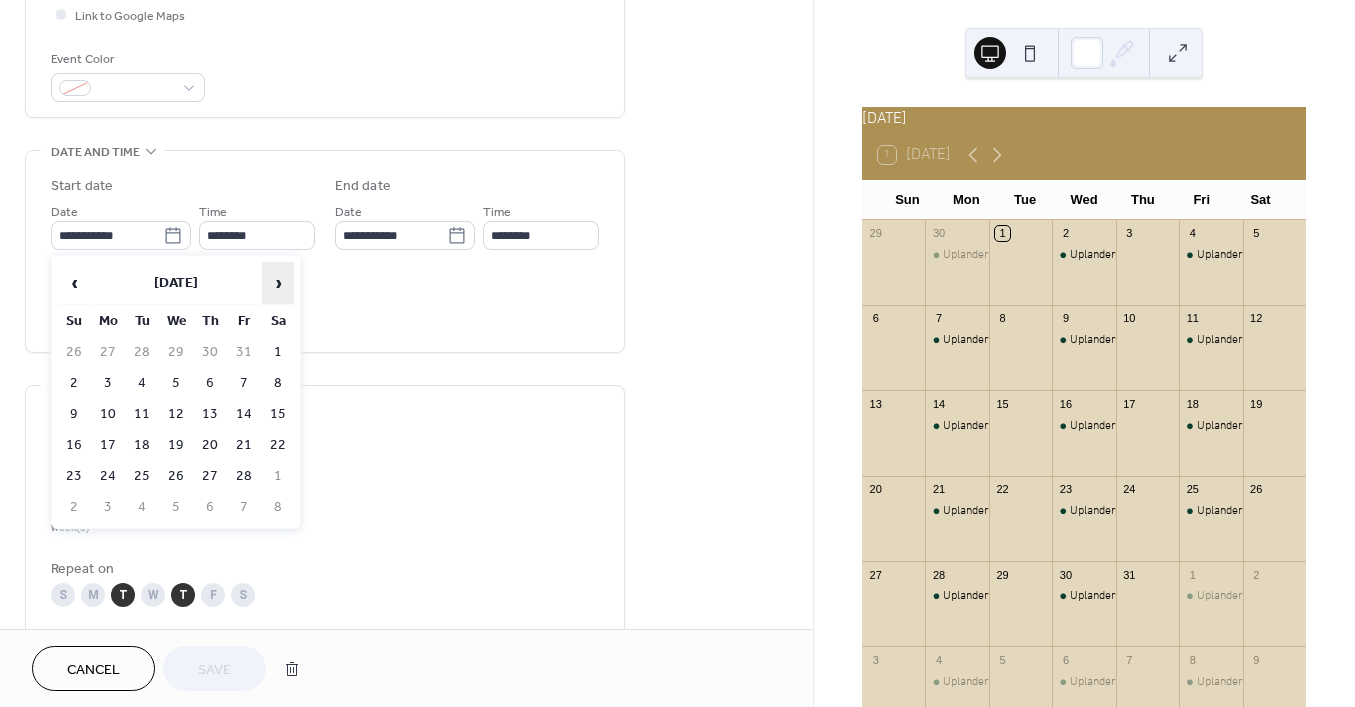 click on "›" at bounding box center [278, 283] 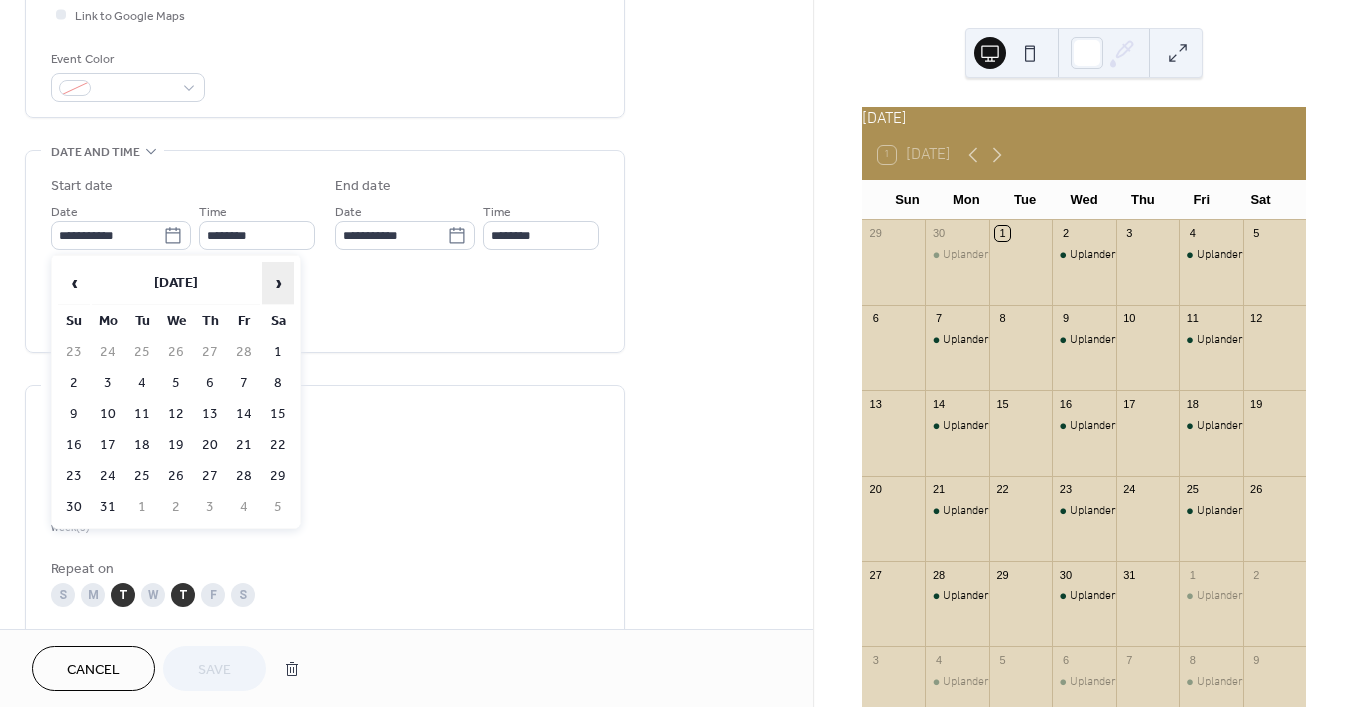 click on "›" at bounding box center (278, 283) 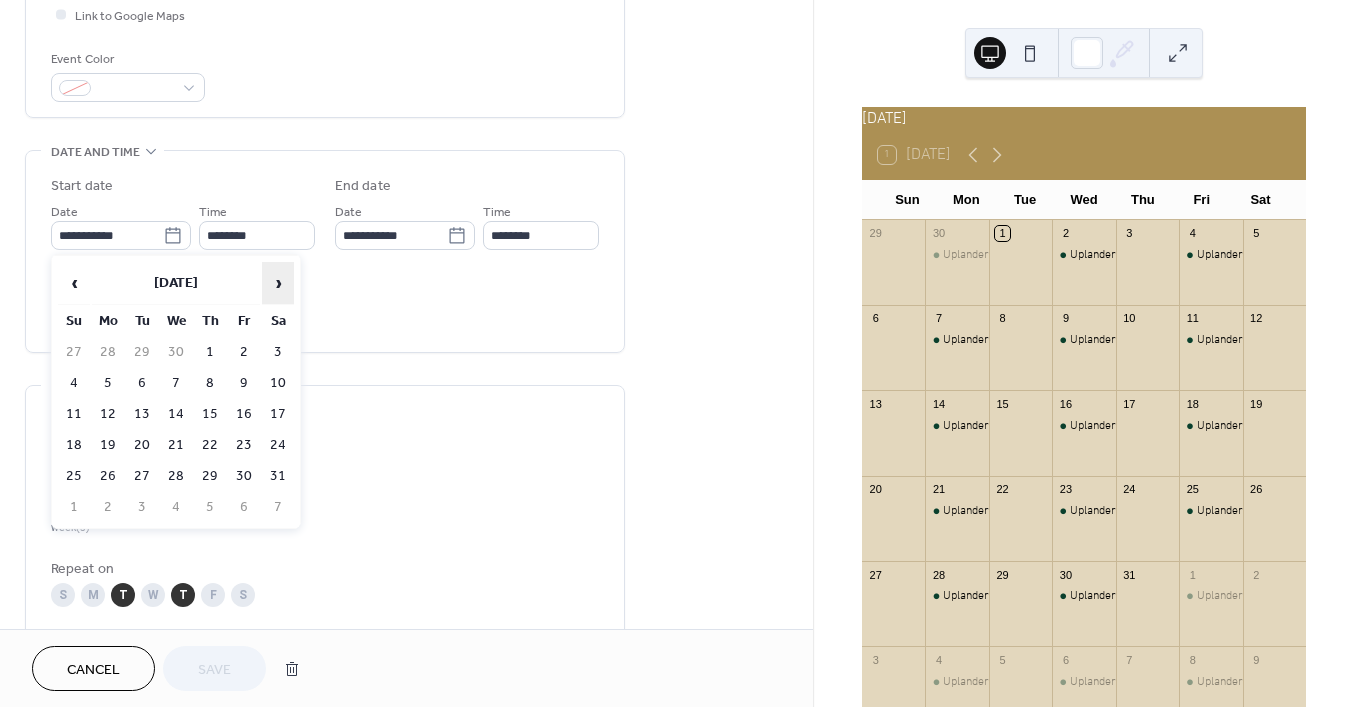 click on "›" at bounding box center (278, 283) 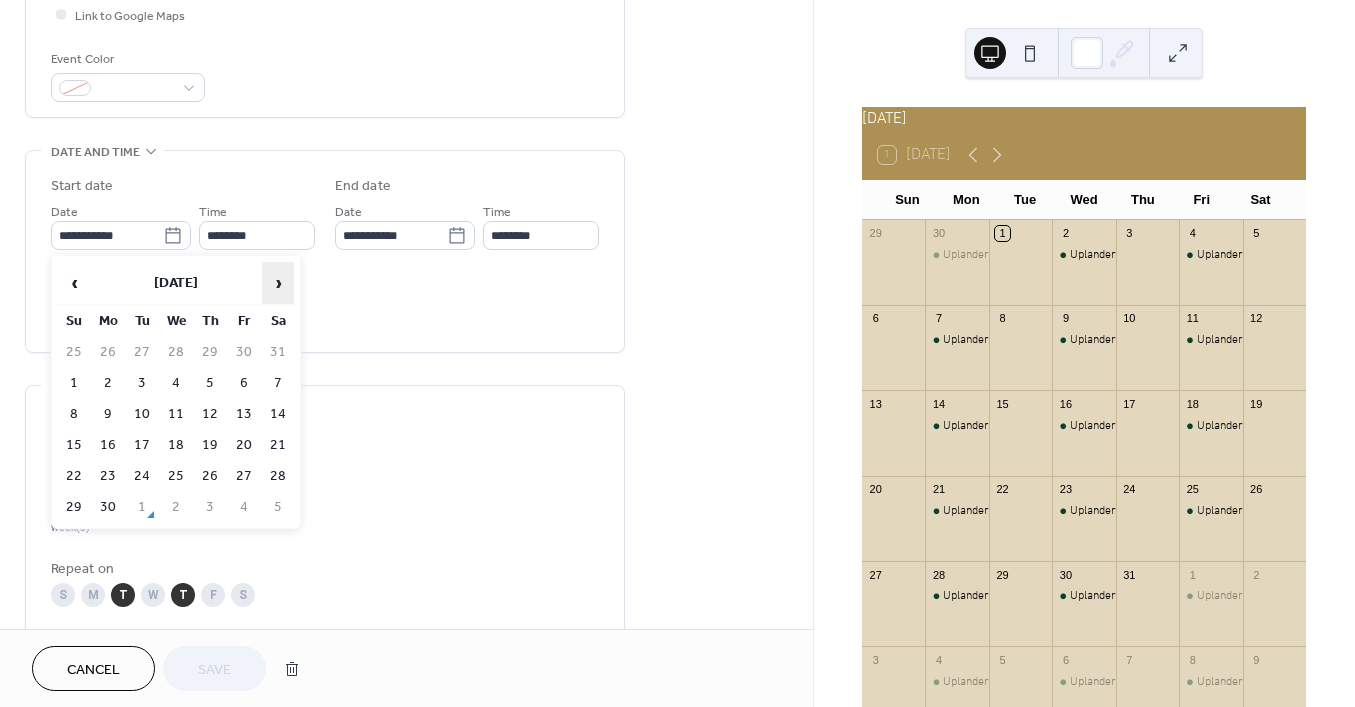 click on "›" at bounding box center [278, 283] 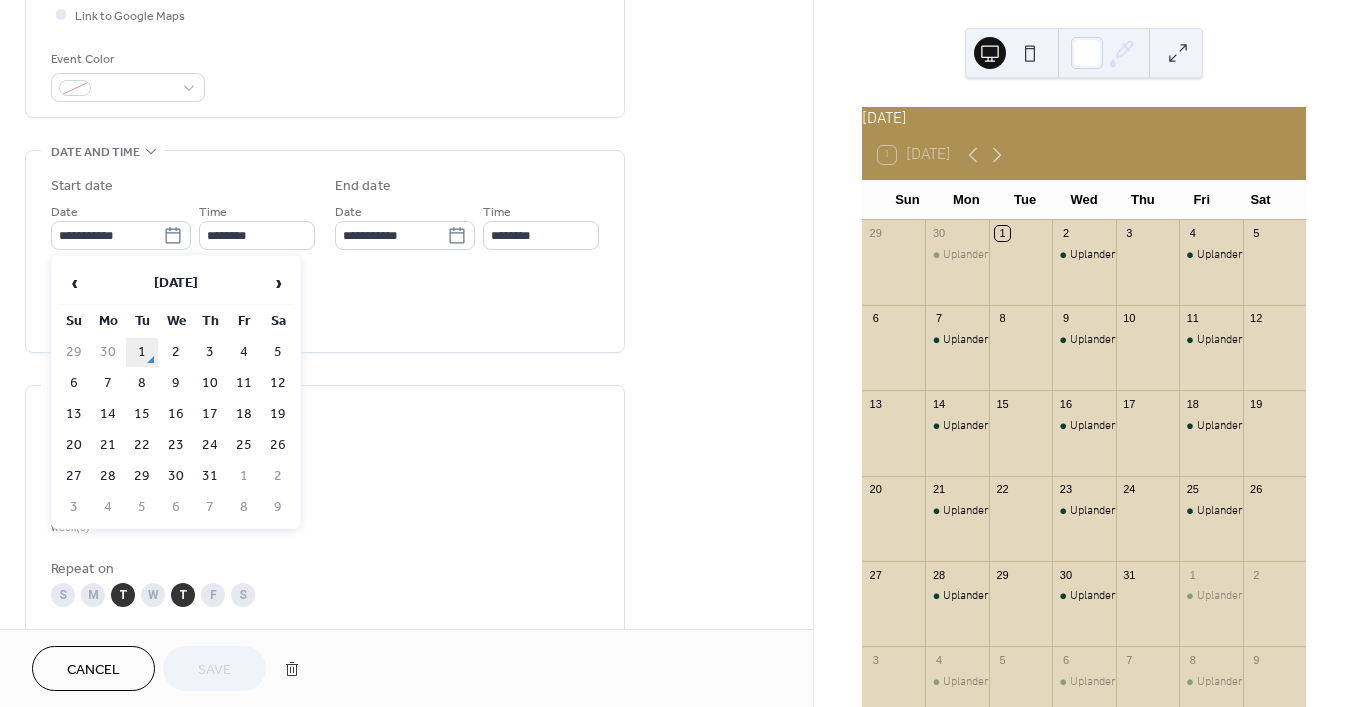 click on "1" at bounding box center [142, 352] 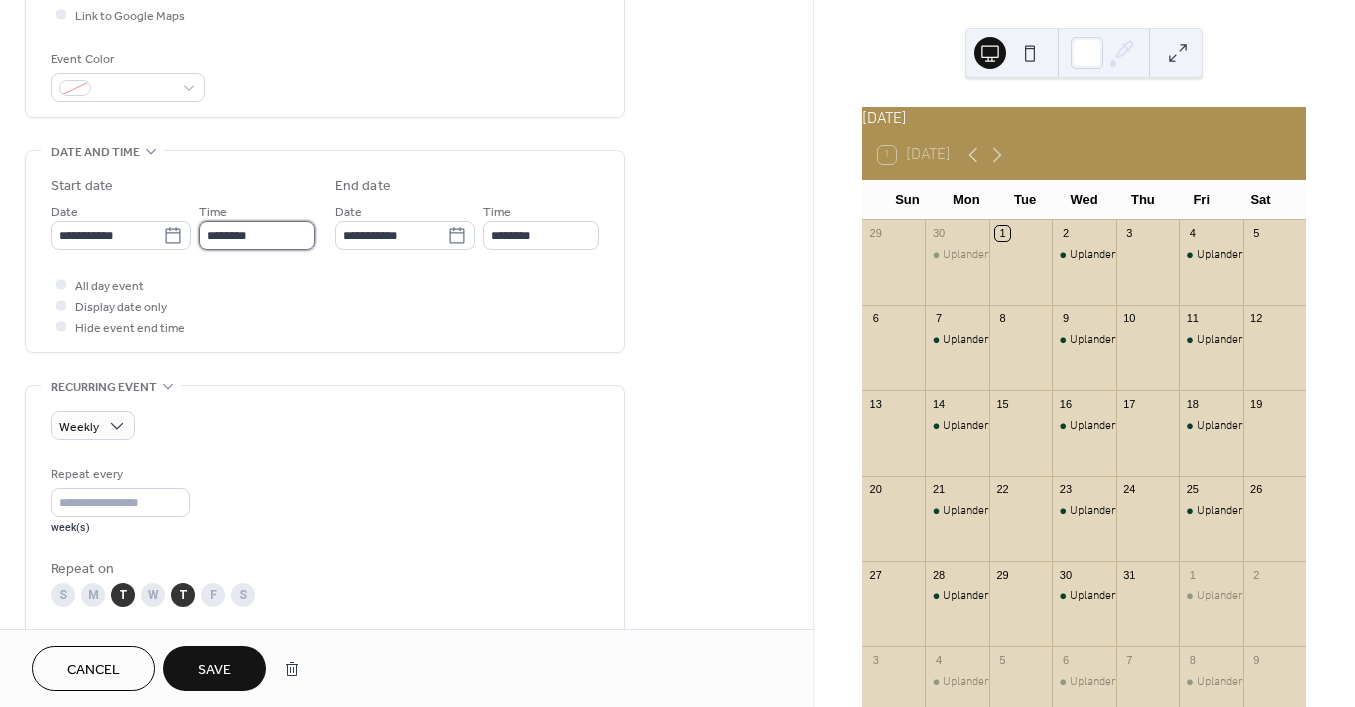 click on "********" at bounding box center [257, 235] 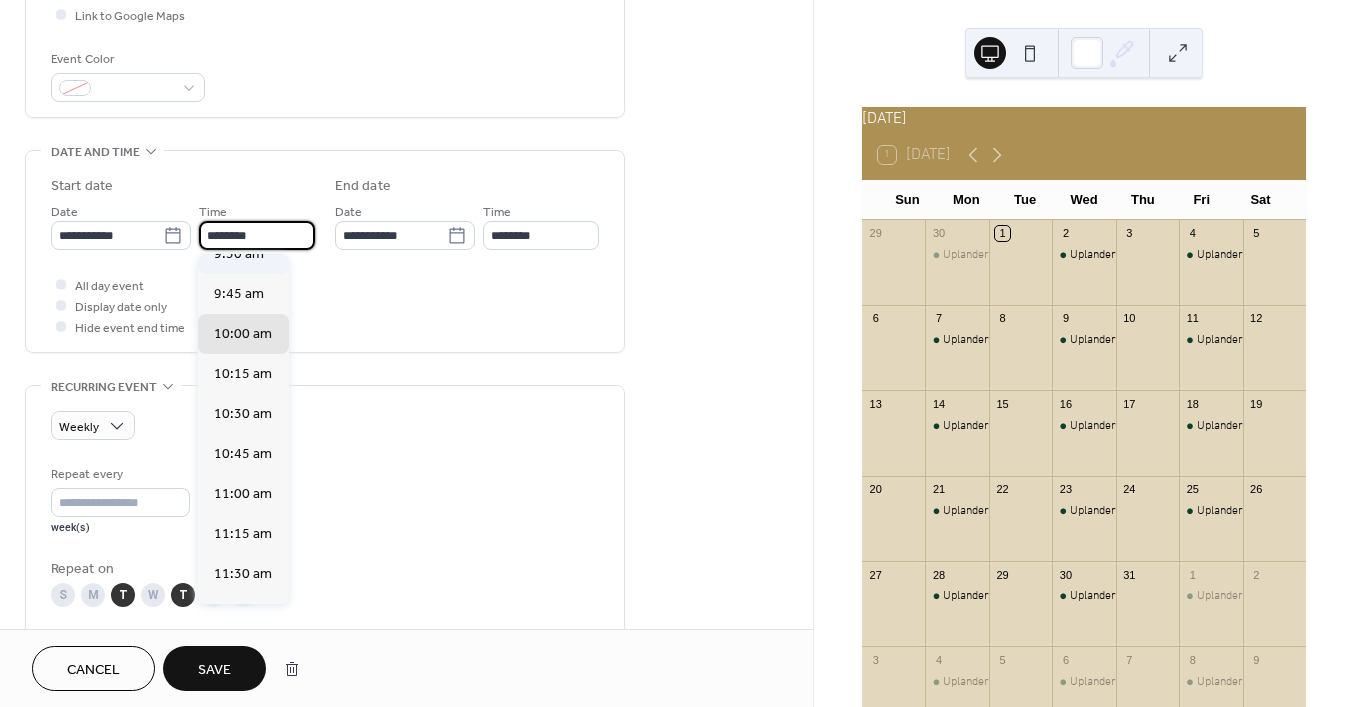scroll, scrollTop: 1440, scrollLeft: 0, axis: vertical 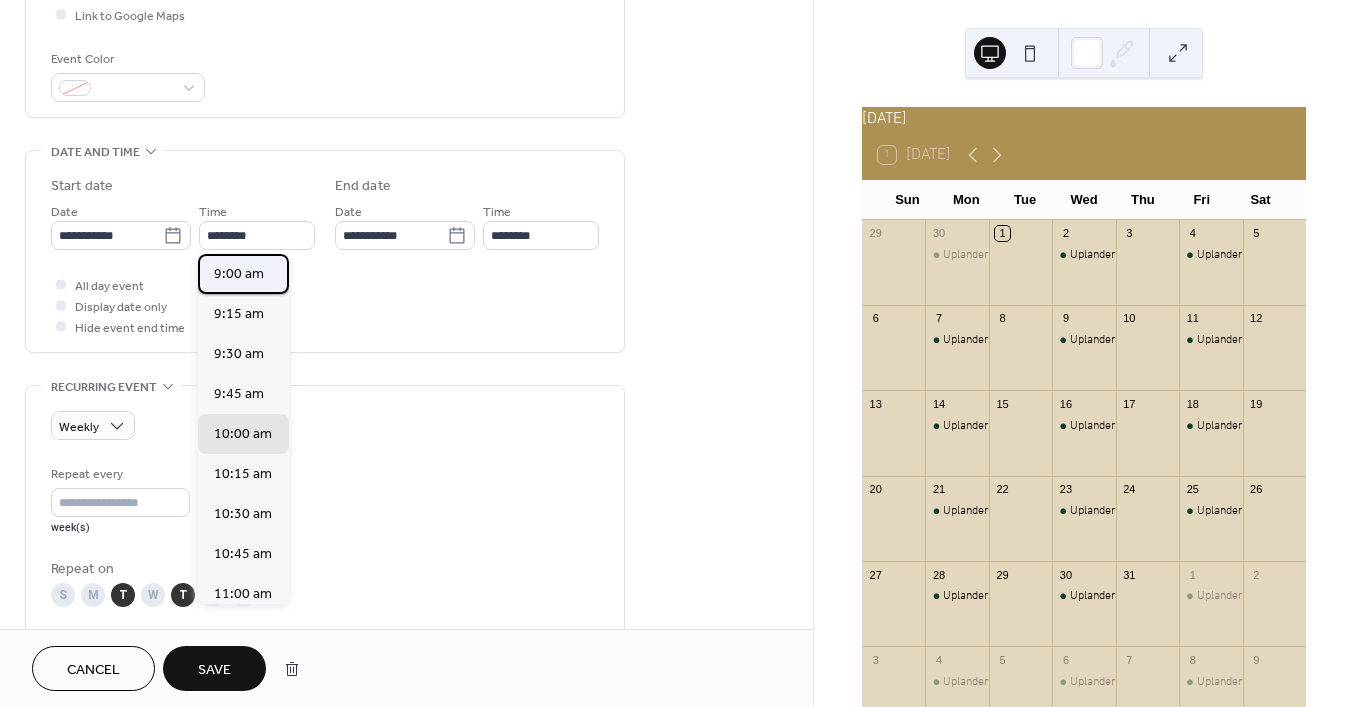 click on "9:00 am" at bounding box center (239, 274) 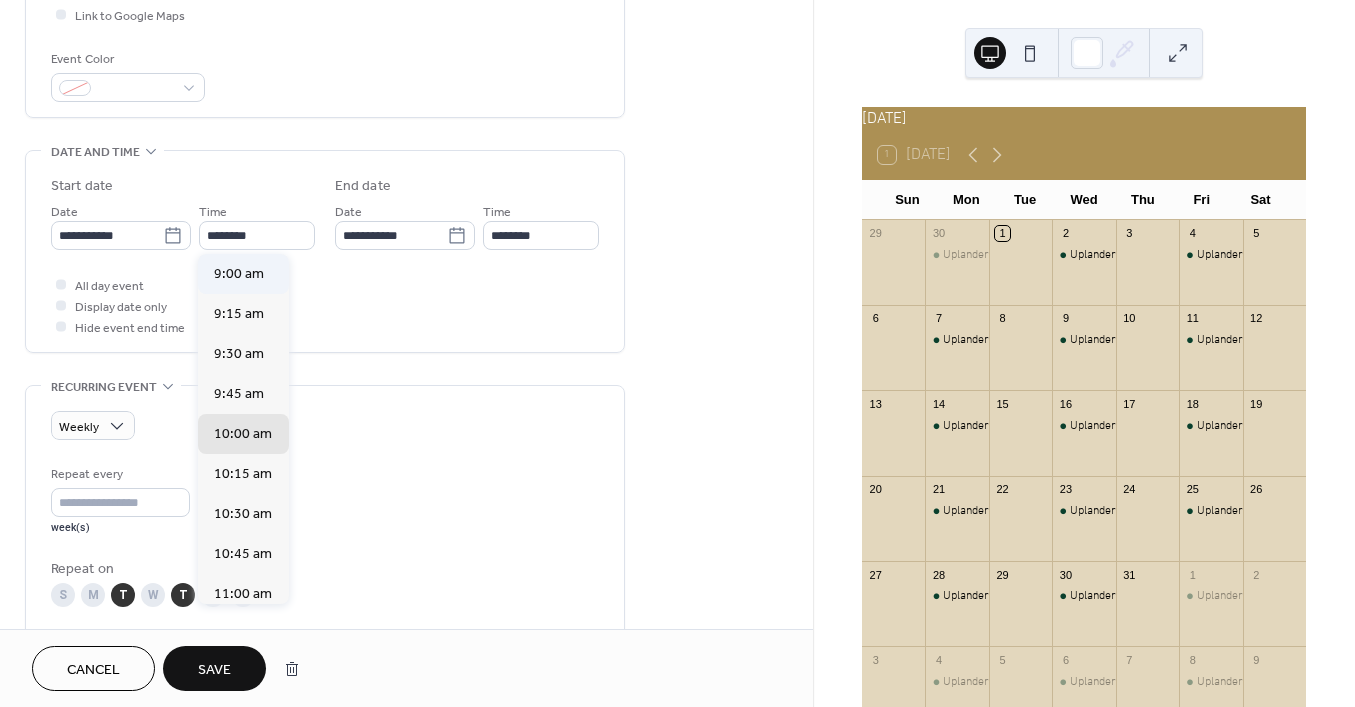 type on "*******" 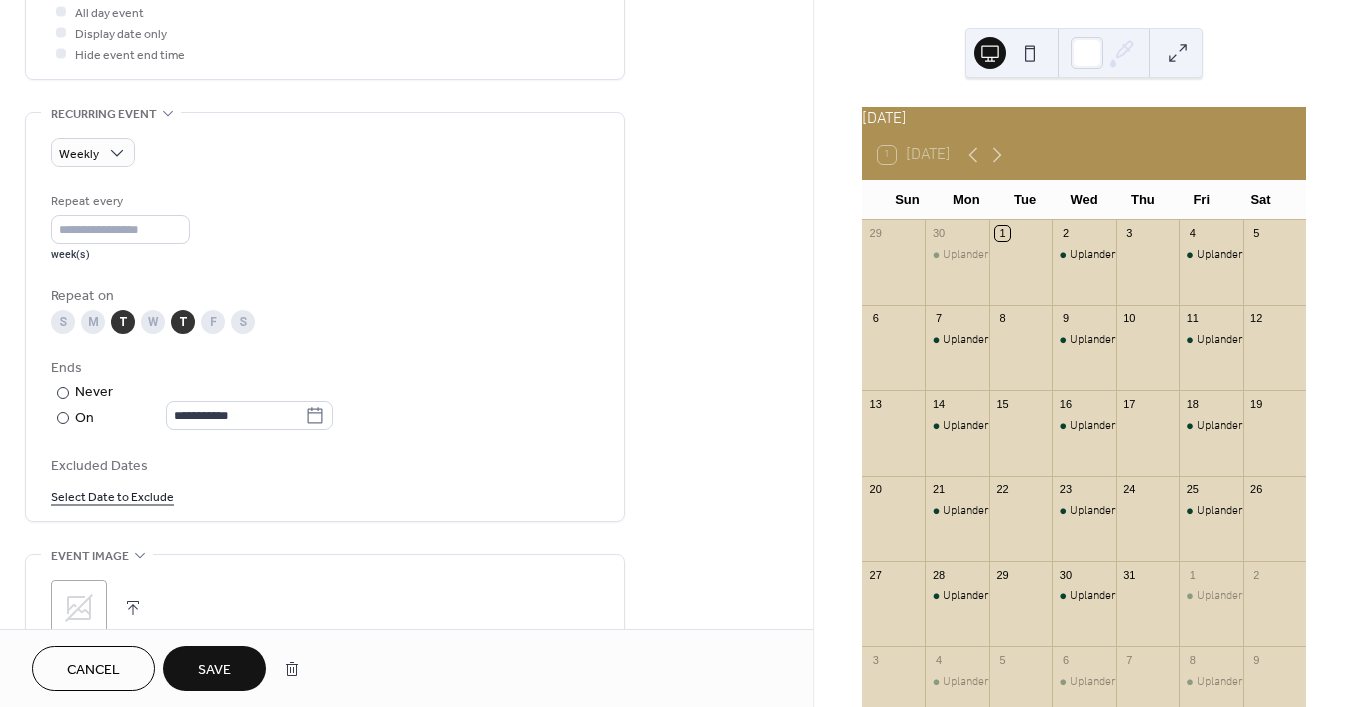 scroll, scrollTop: 800, scrollLeft: 0, axis: vertical 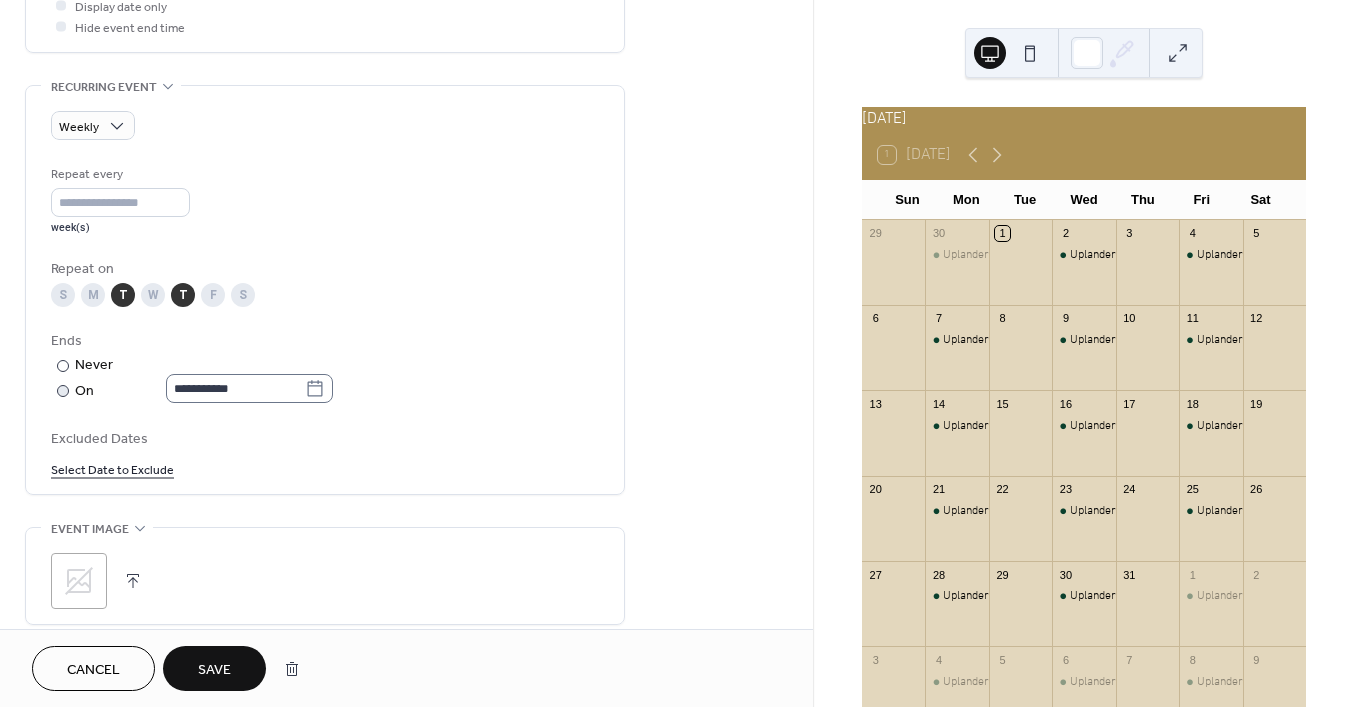 click 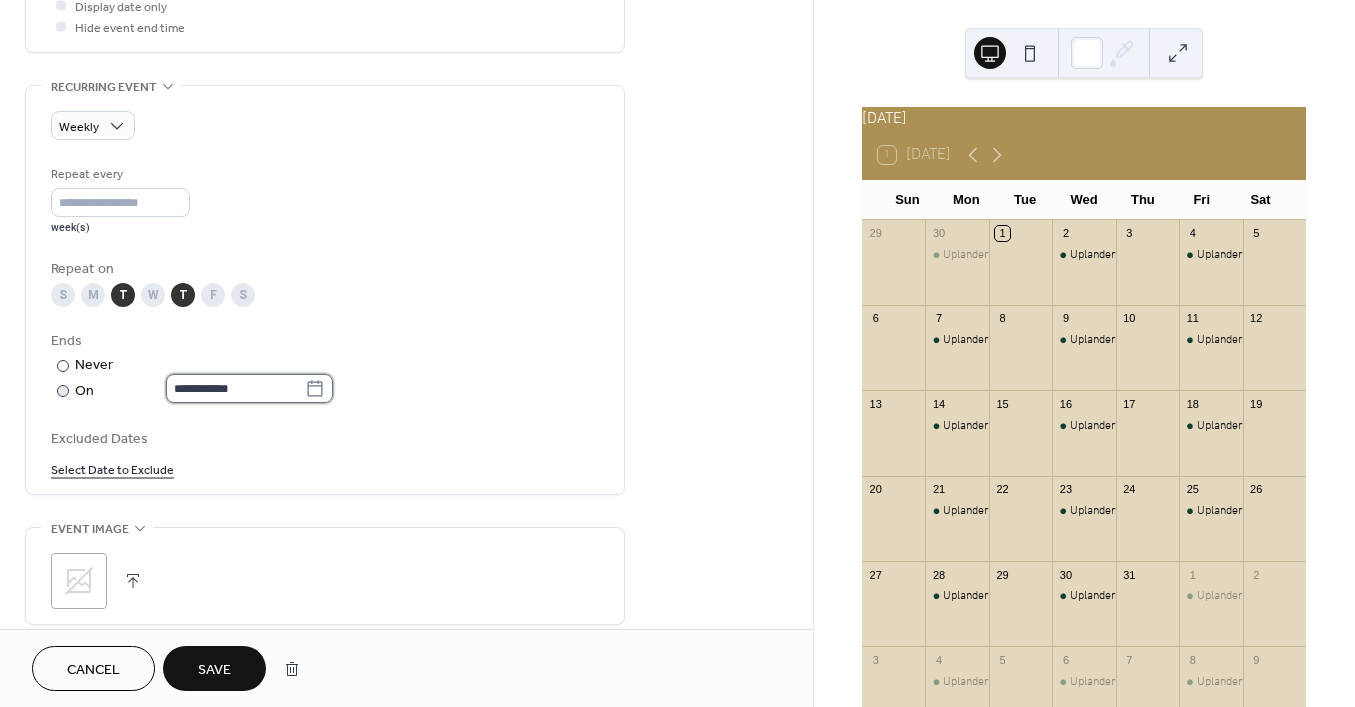 click on "**********" at bounding box center (235, 388) 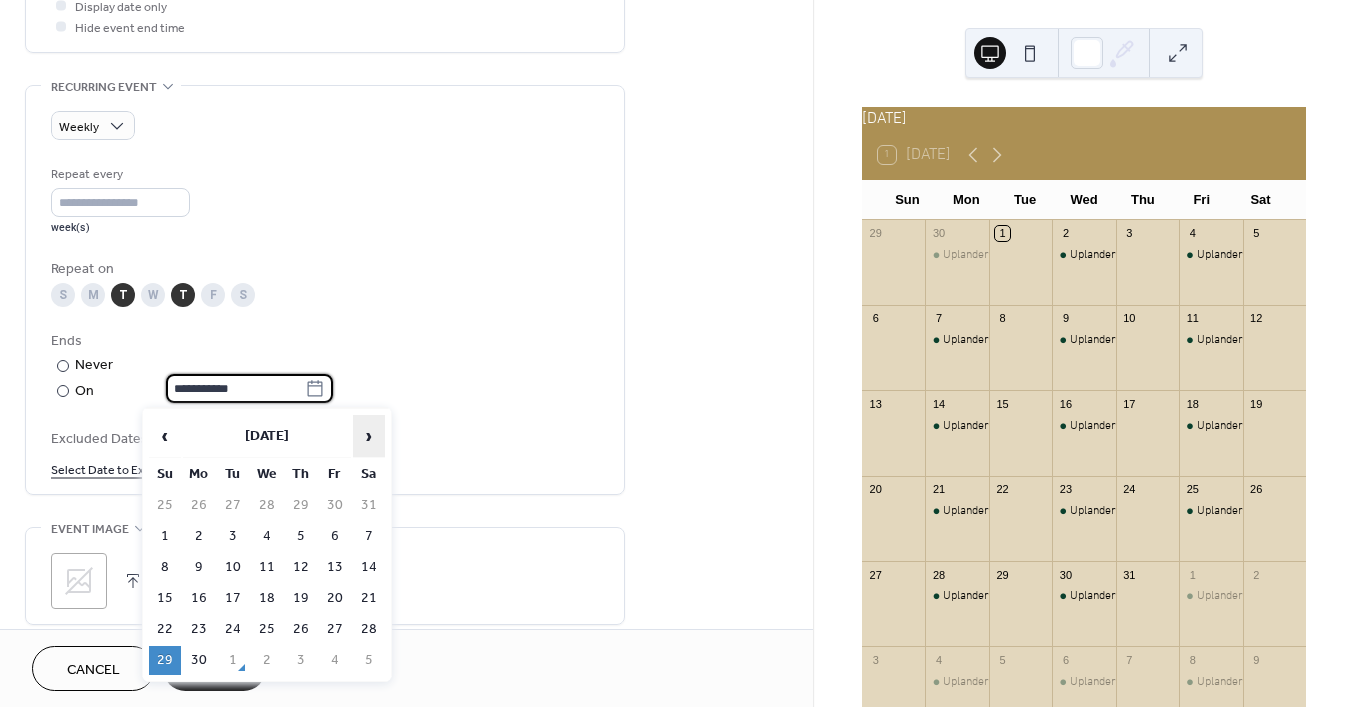 click on "›" at bounding box center [369, 436] 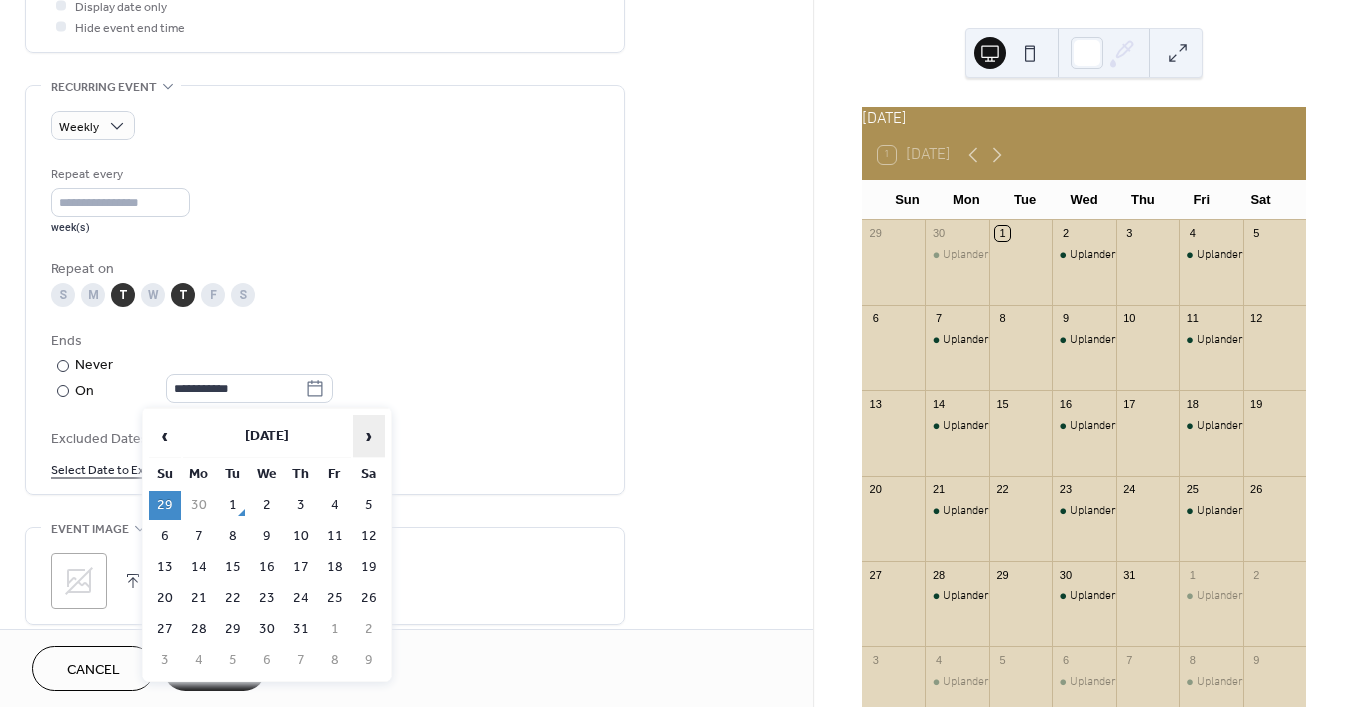 click on "›" at bounding box center [369, 436] 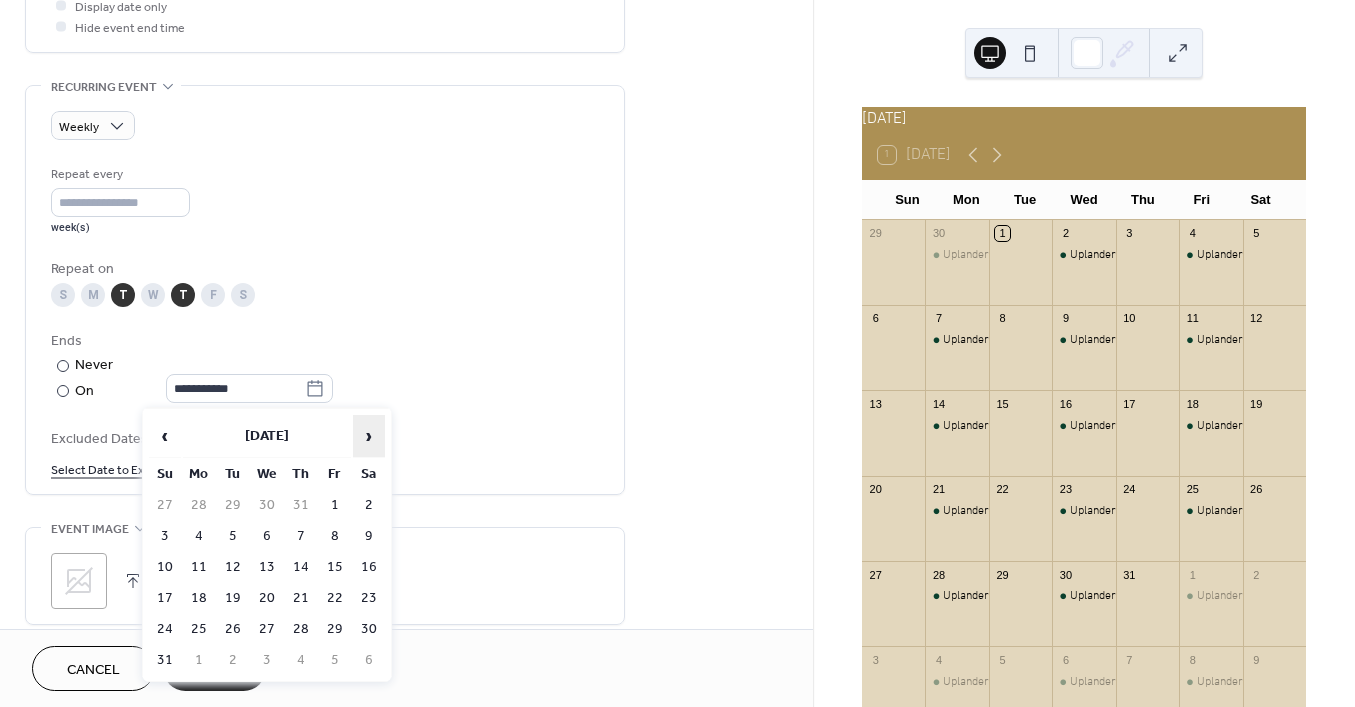 click on "›" at bounding box center (369, 436) 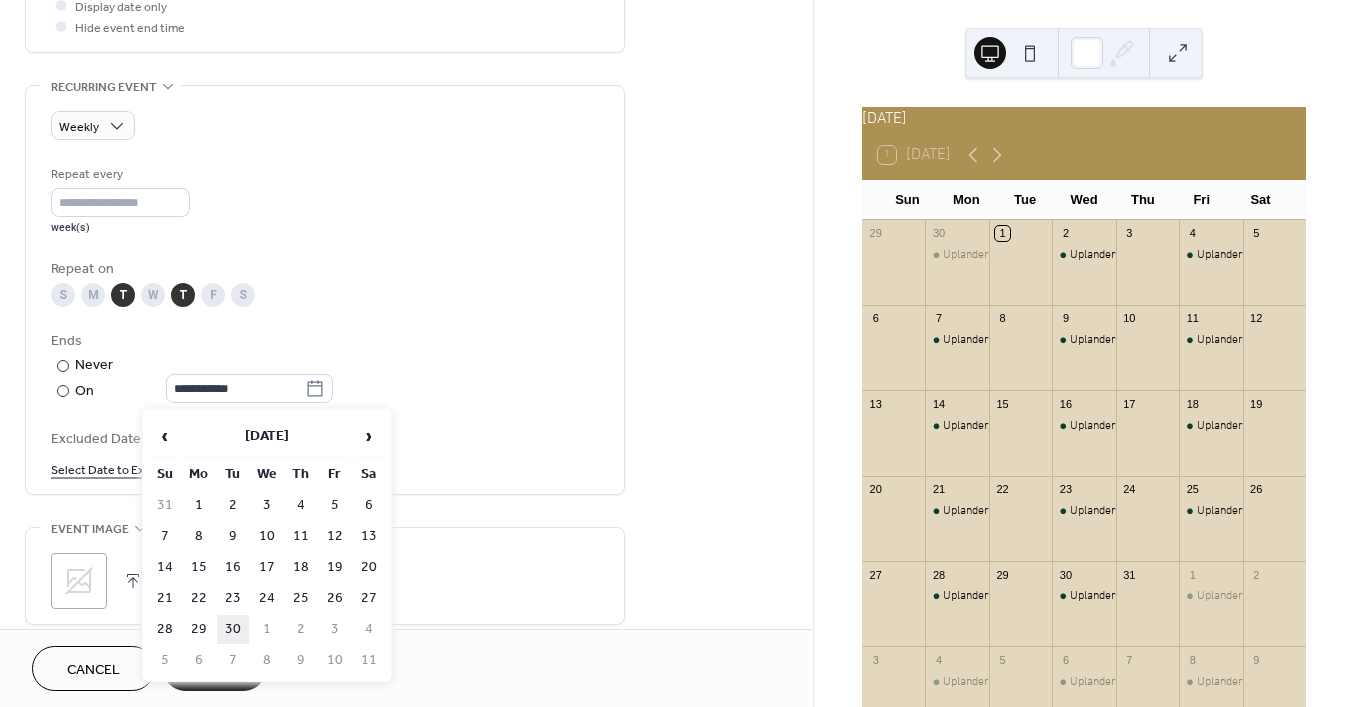 click on "30" at bounding box center [233, 629] 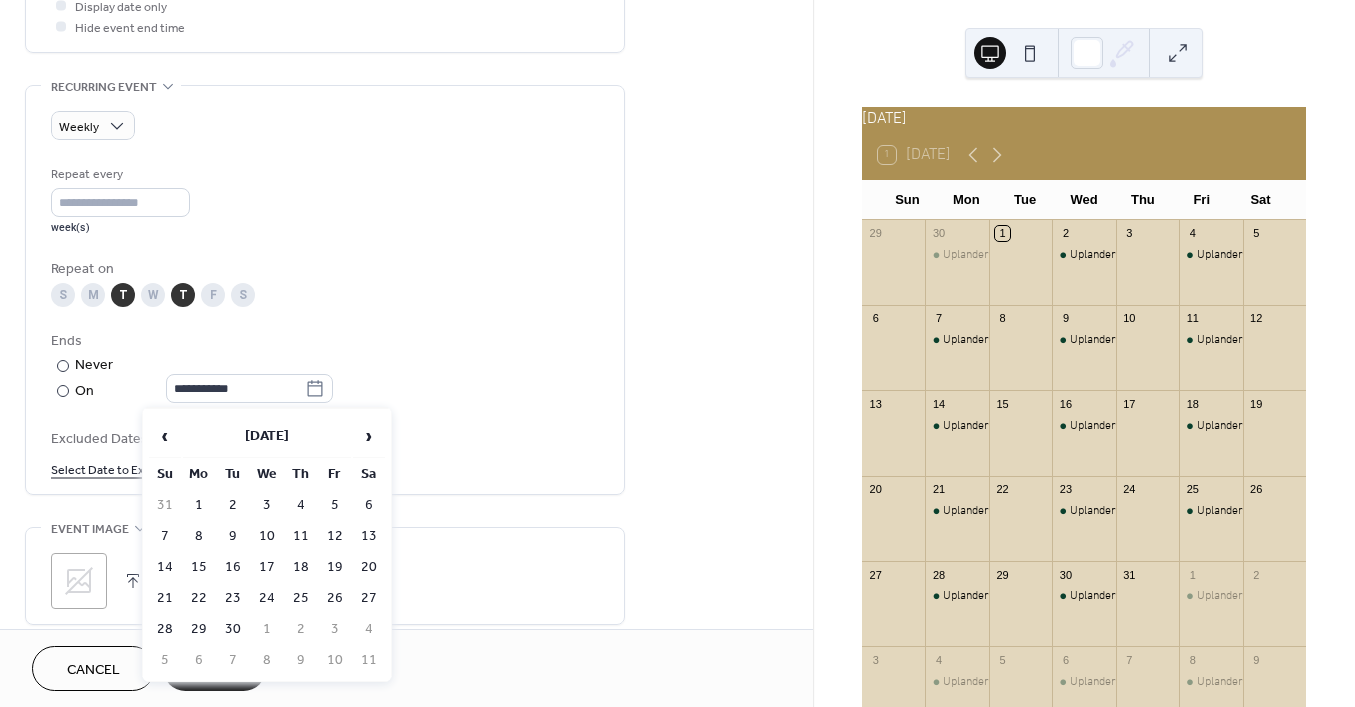 type on "**********" 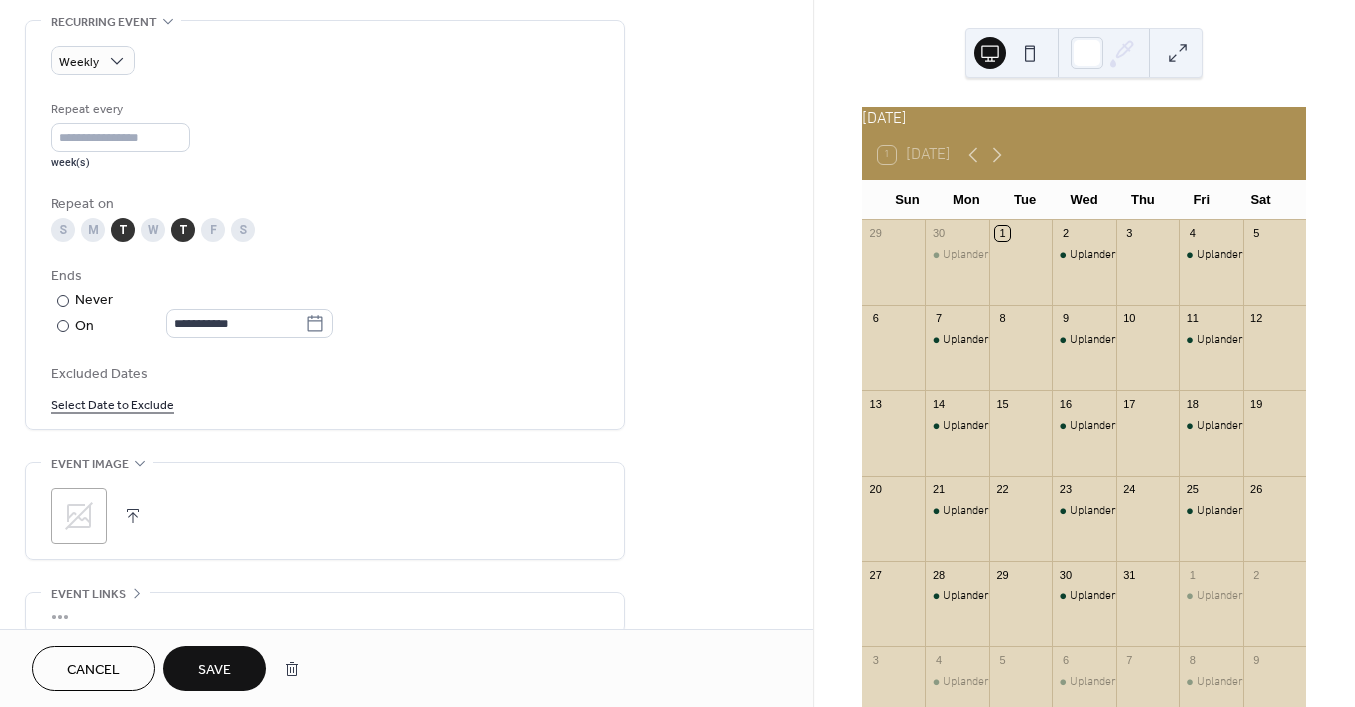scroll, scrollTop: 900, scrollLeft: 0, axis: vertical 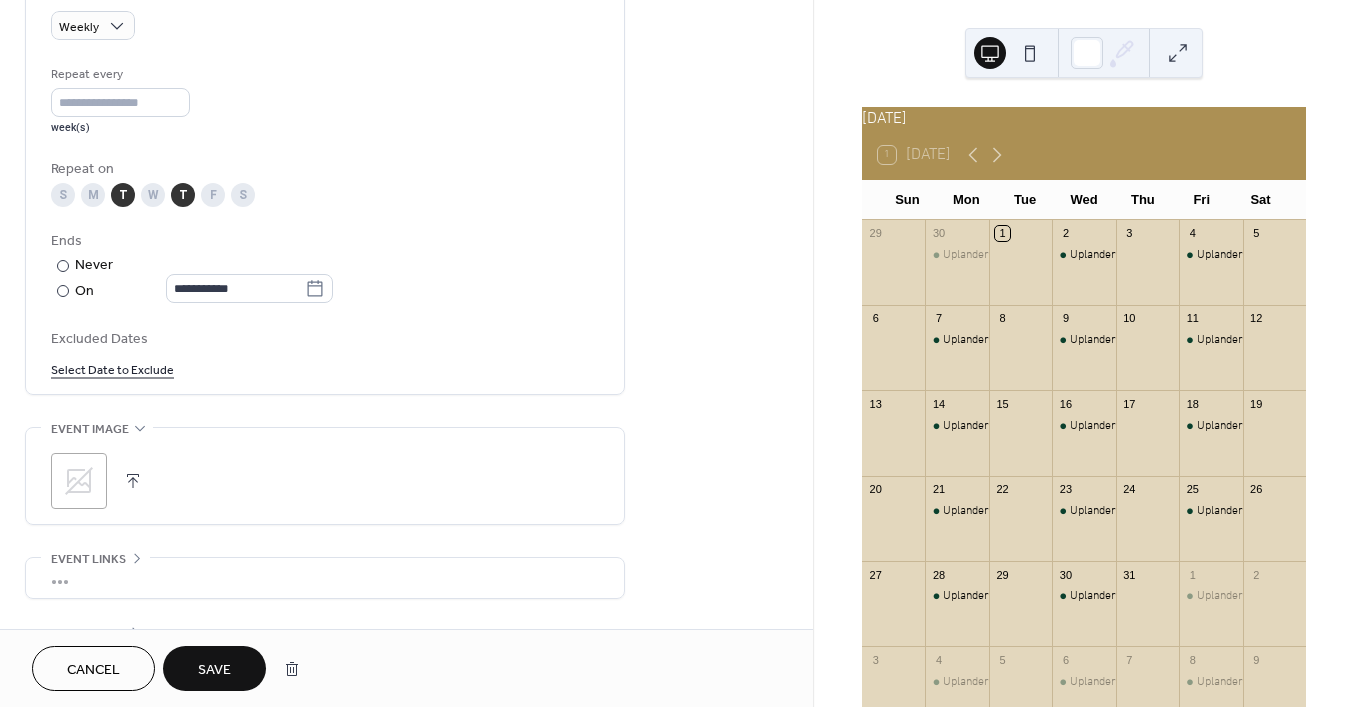 click on "Save" at bounding box center [214, 670] 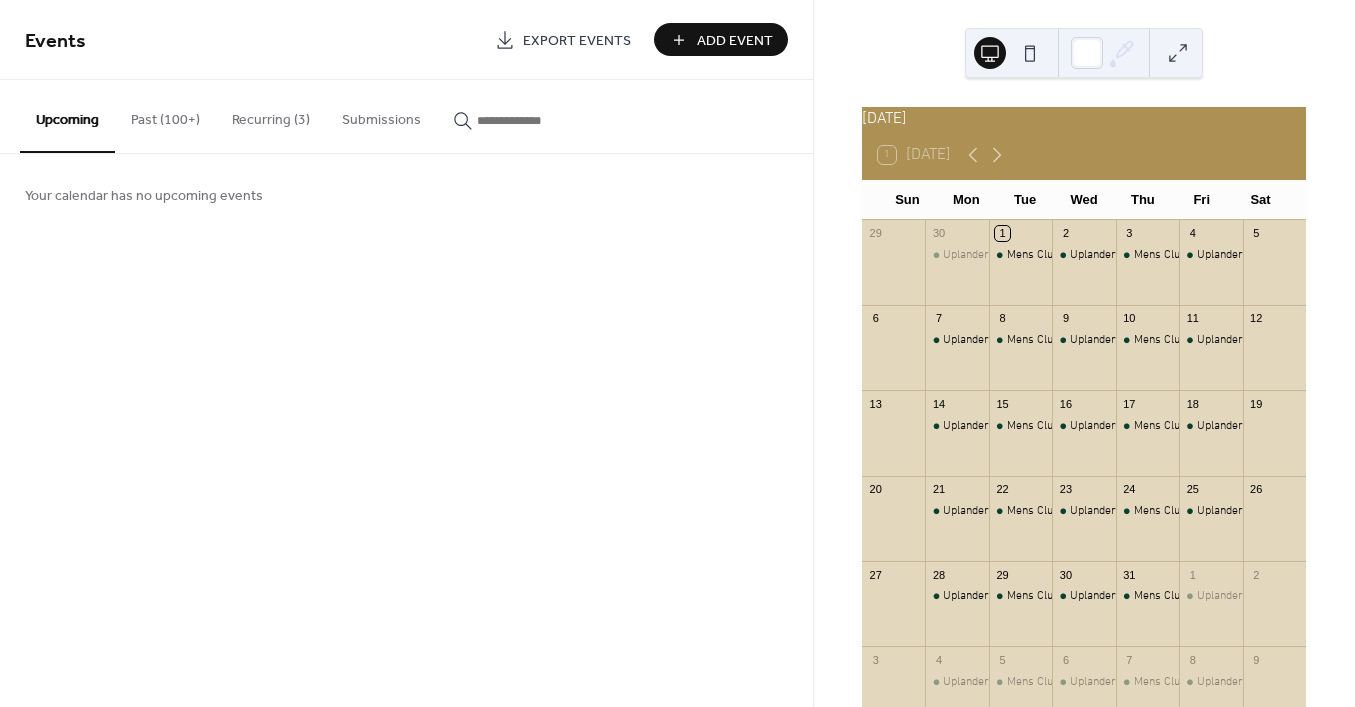 click on "Recurring  (3)" at bounding box center (271, 115) 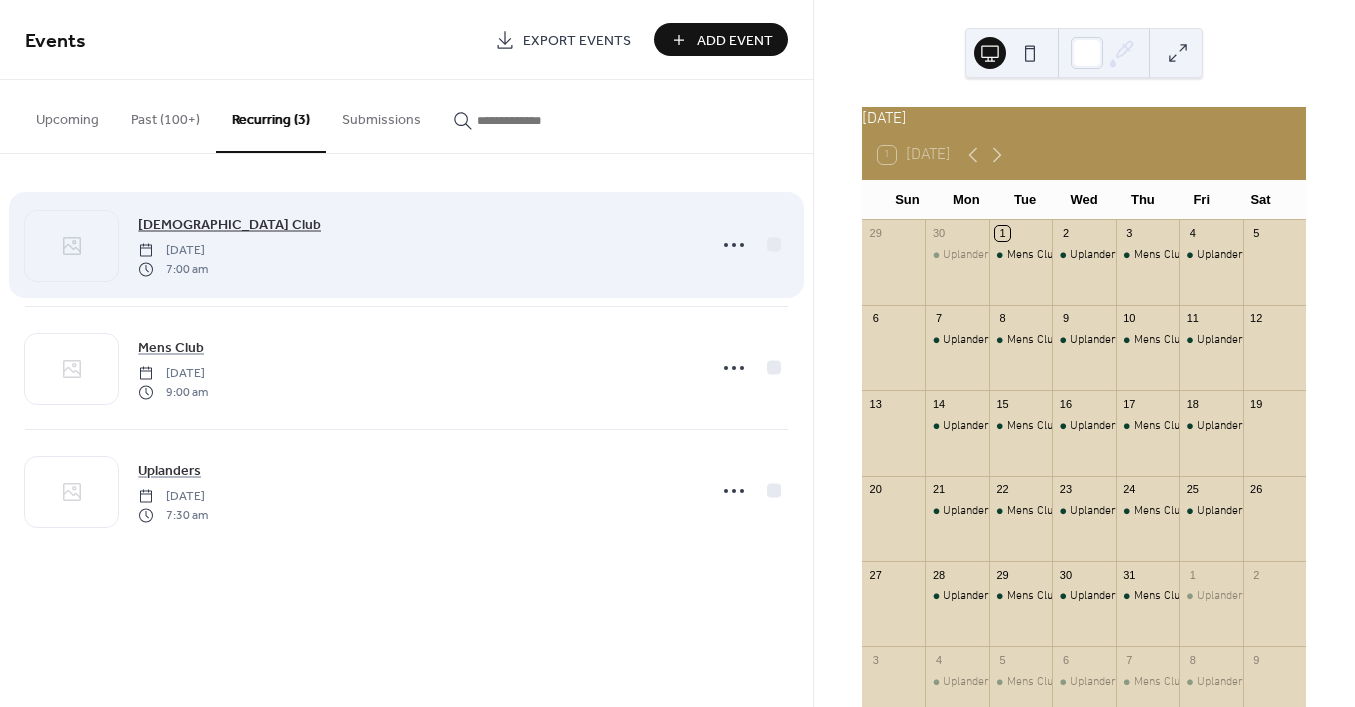 click on "[DEMOGRAPHIC_DATA] Club" at bounding box center (229, 225) 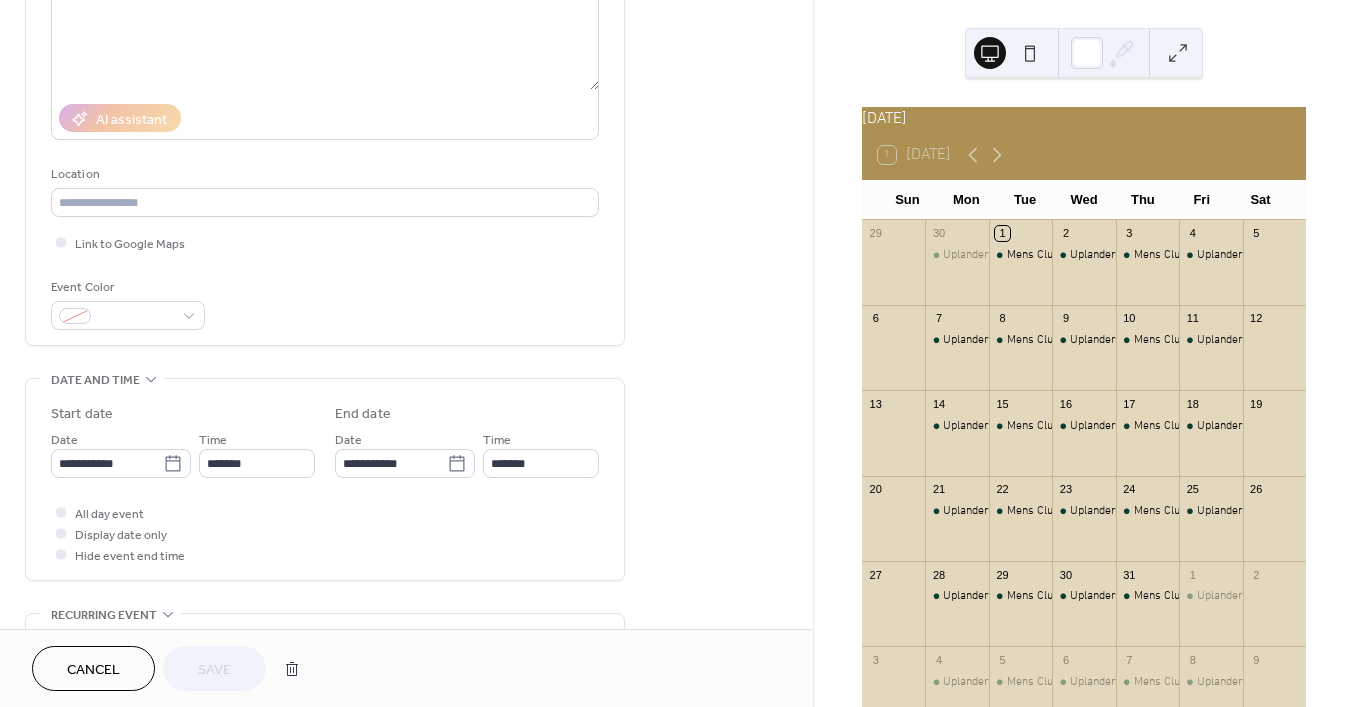 scroll, scrollTop: 400, scrollLeft: 0, axis: vertical 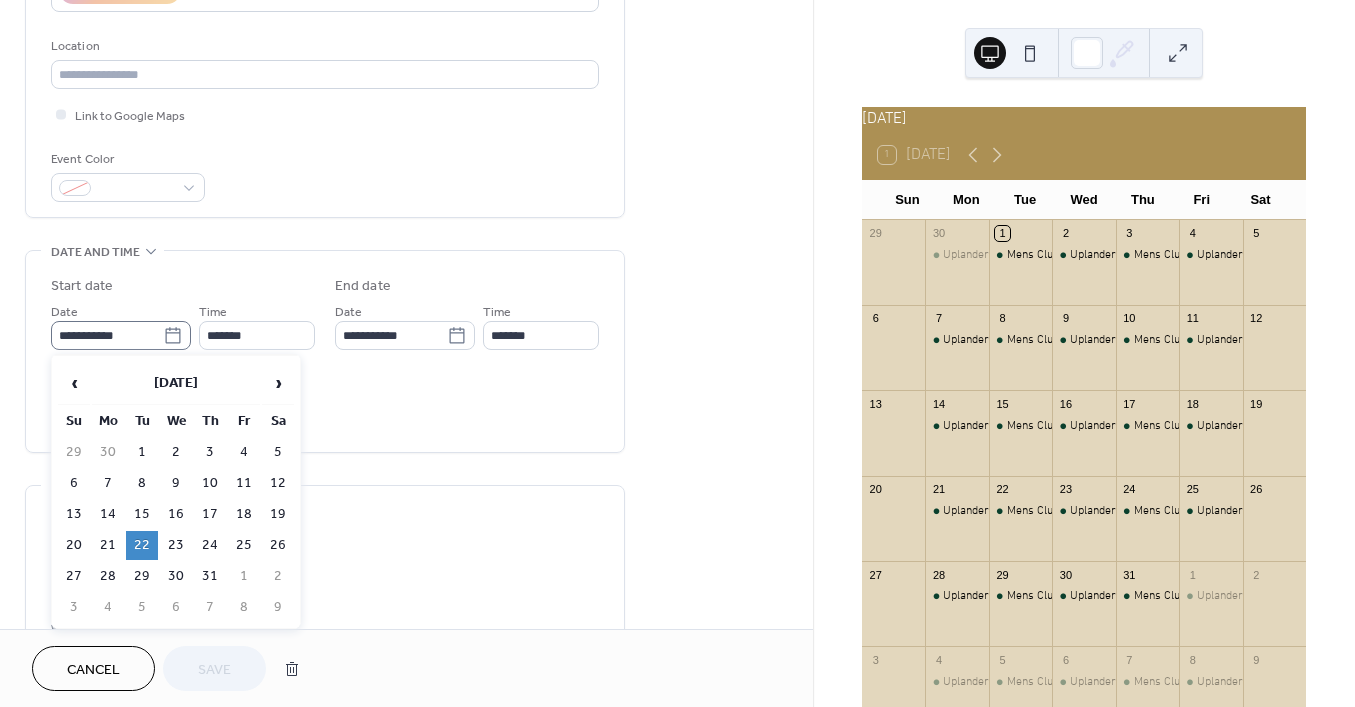 click 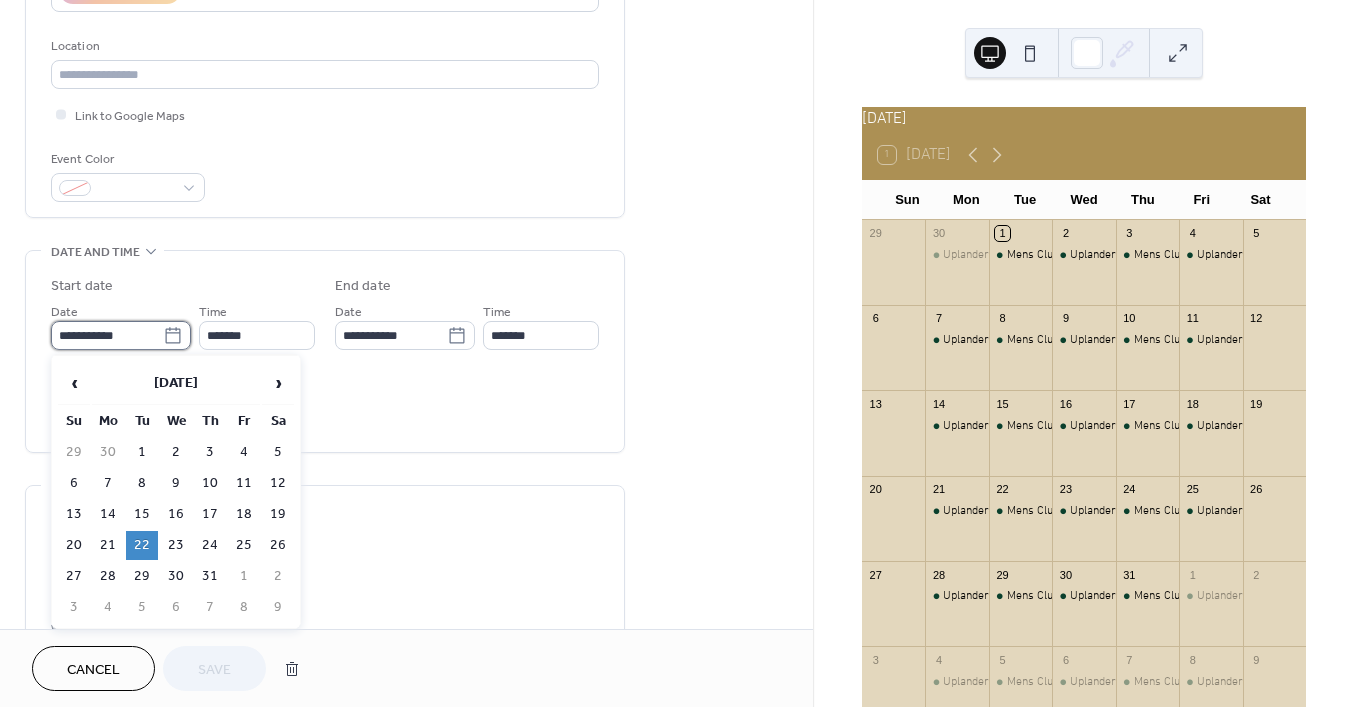 click on "**********" at bounding box center [107, 335] 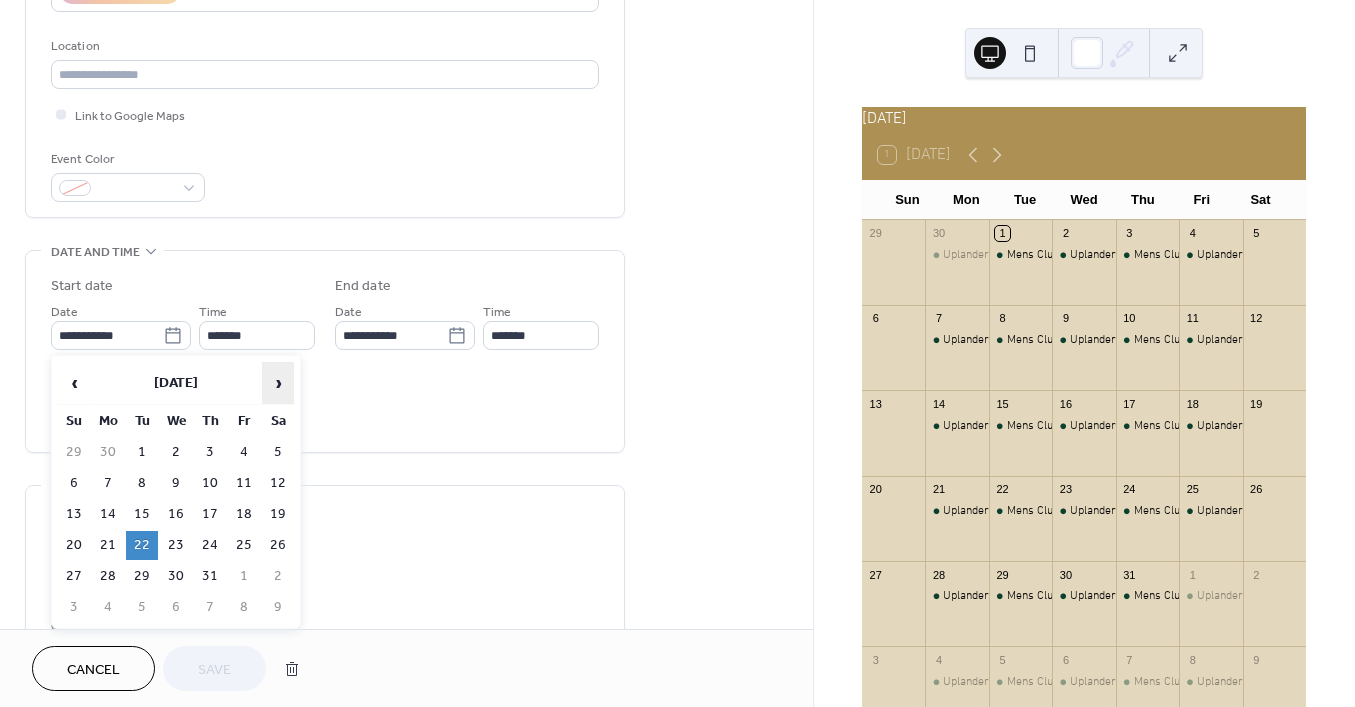 click on "›" at bounding box center (278, 383) 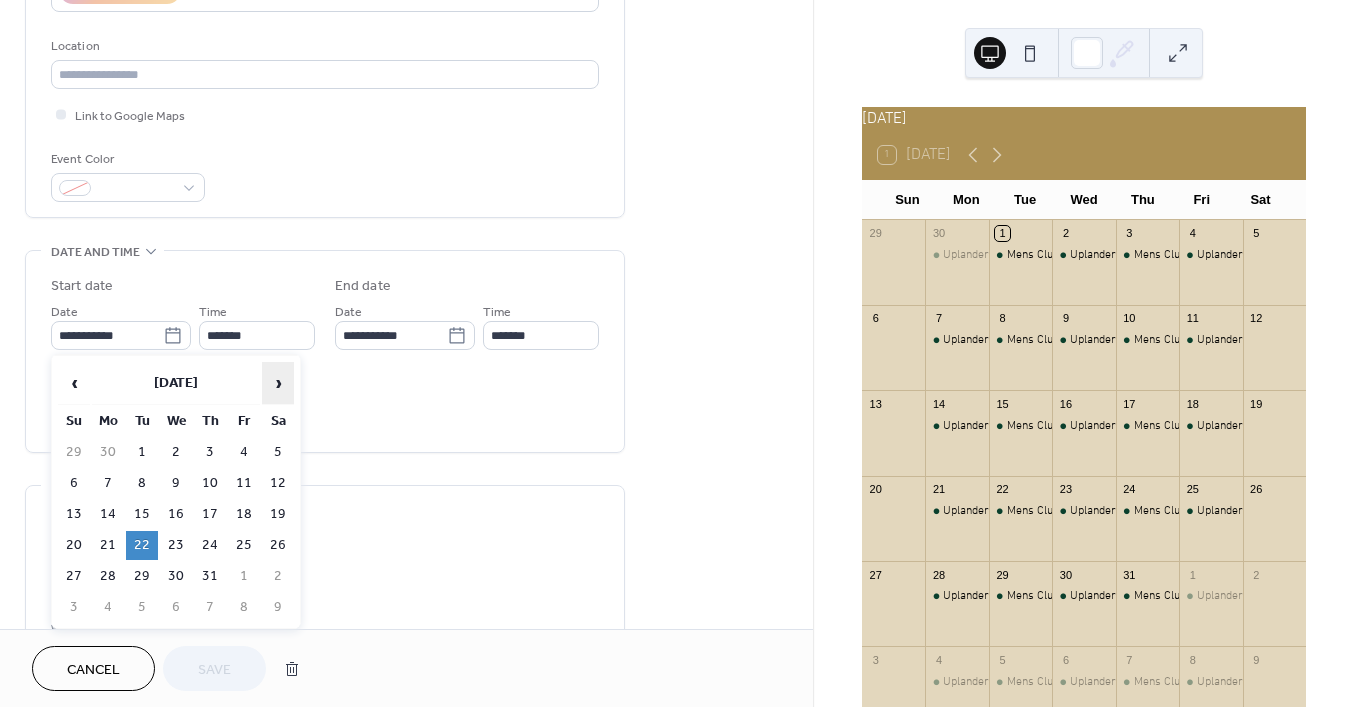 click on "›" at bounding box center (278, 383) 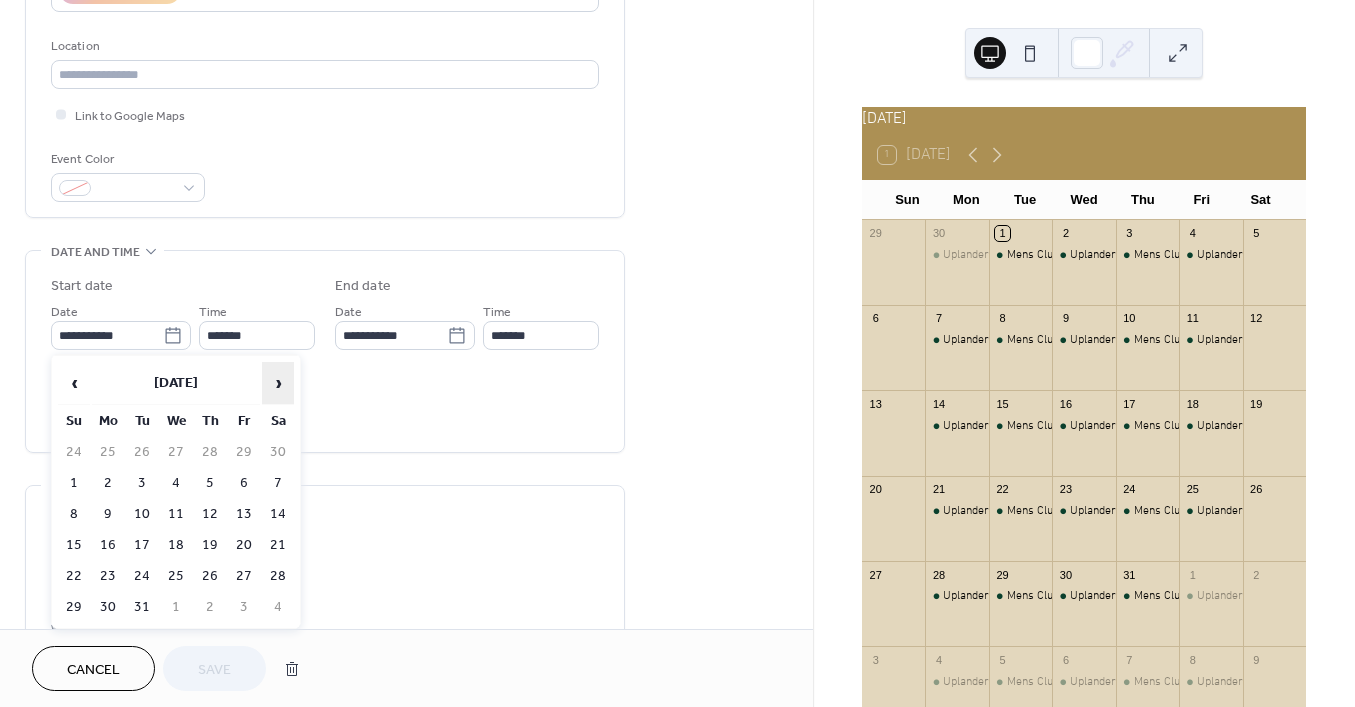 click on "›" at bounding box center [278, 383] 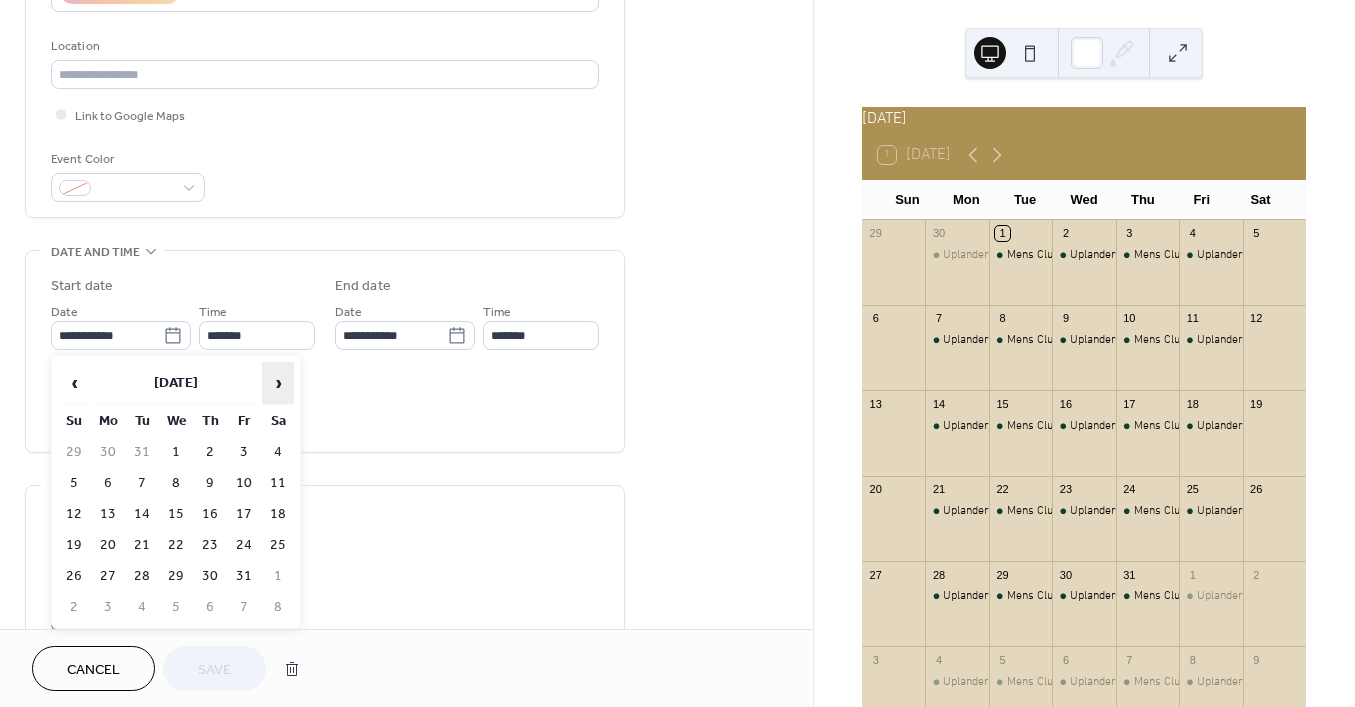 click on "›" at bounding box center [278, 383] 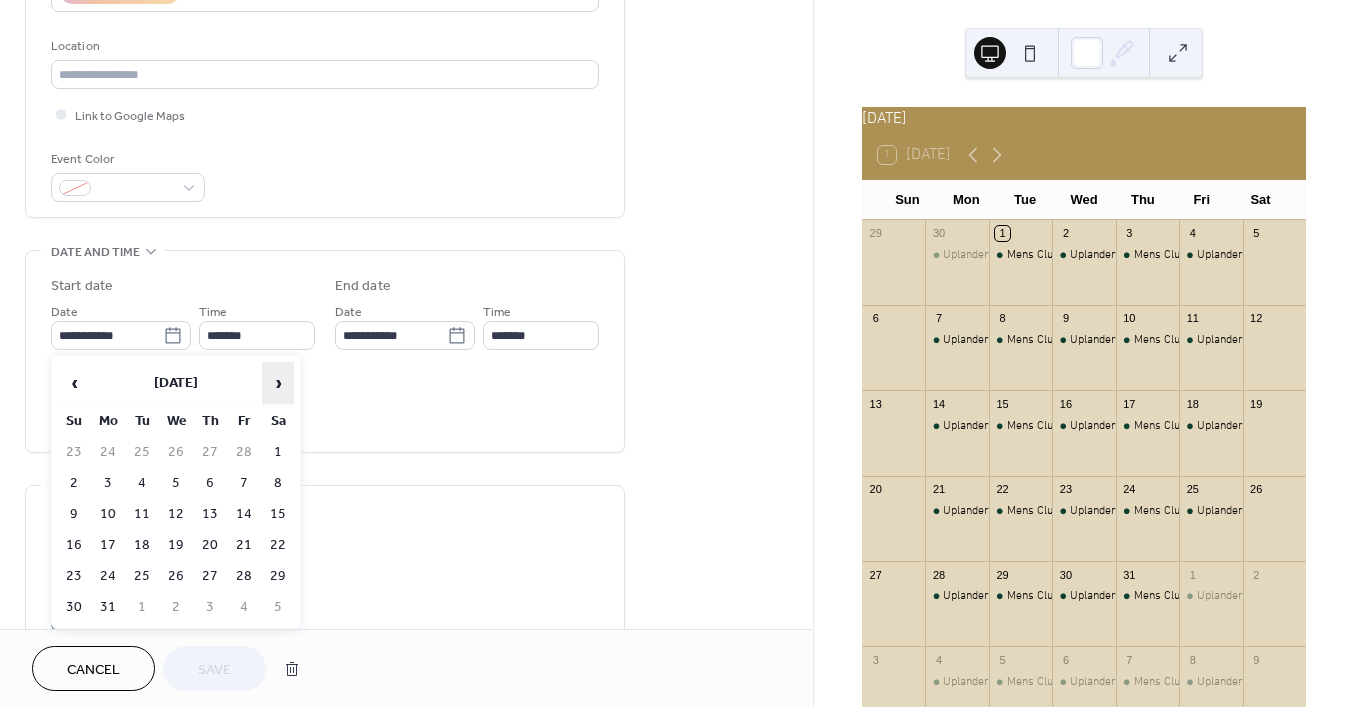click on "›" at bounding box center [278, 383] 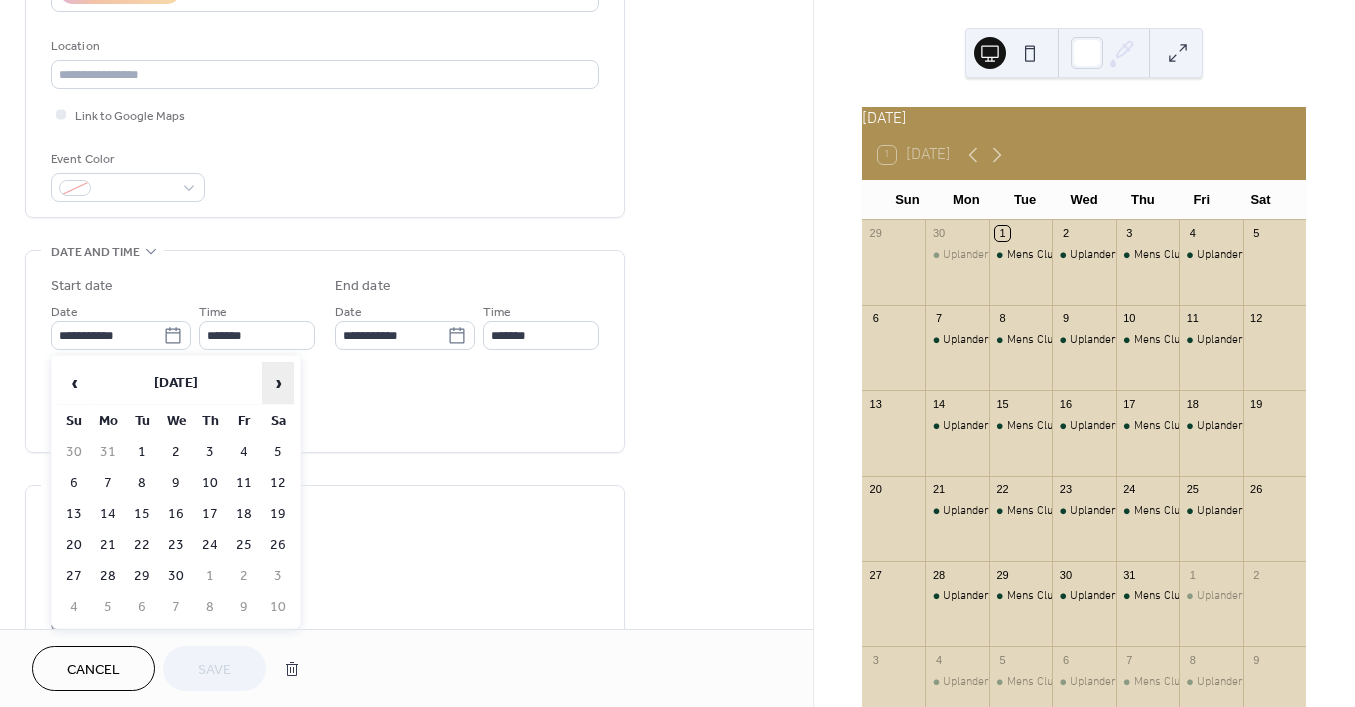 click on "›" at bounding box center (278, 383) 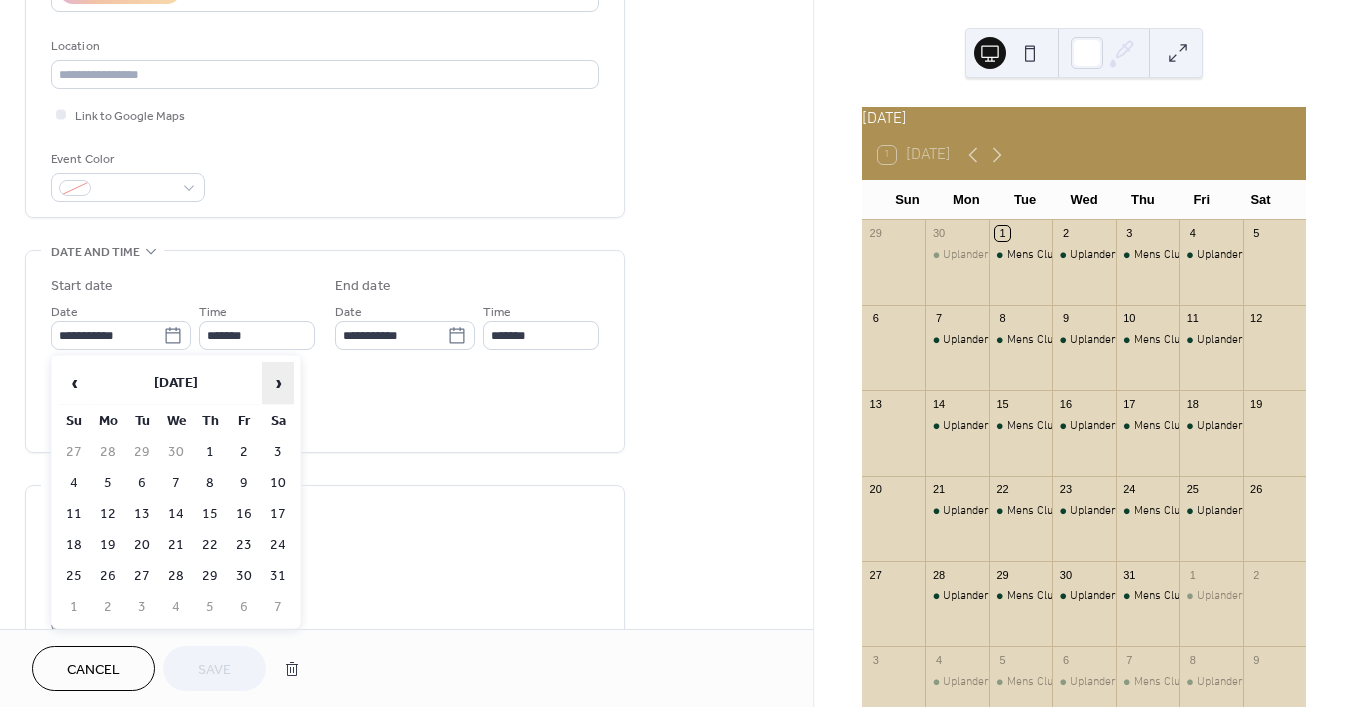 click on "›" at bounding box center [278, 383] 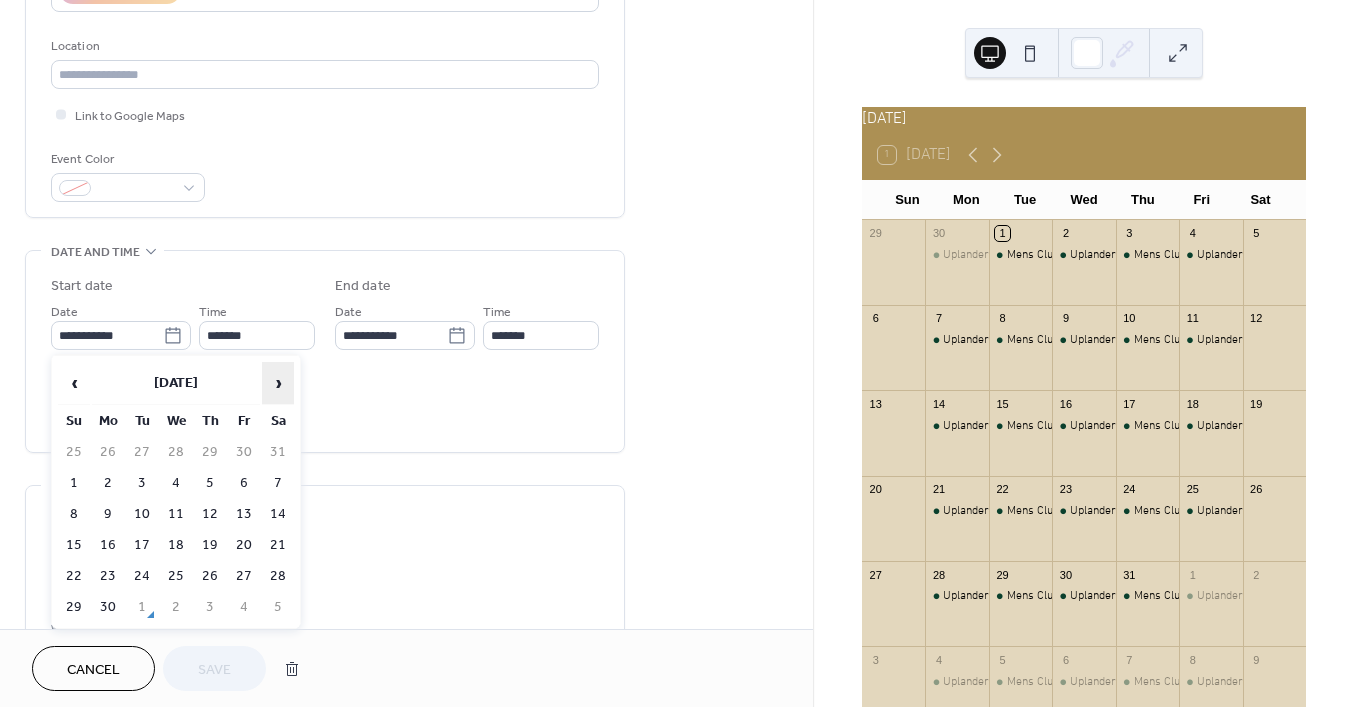 click on "›" at bounding box center [278, 383] 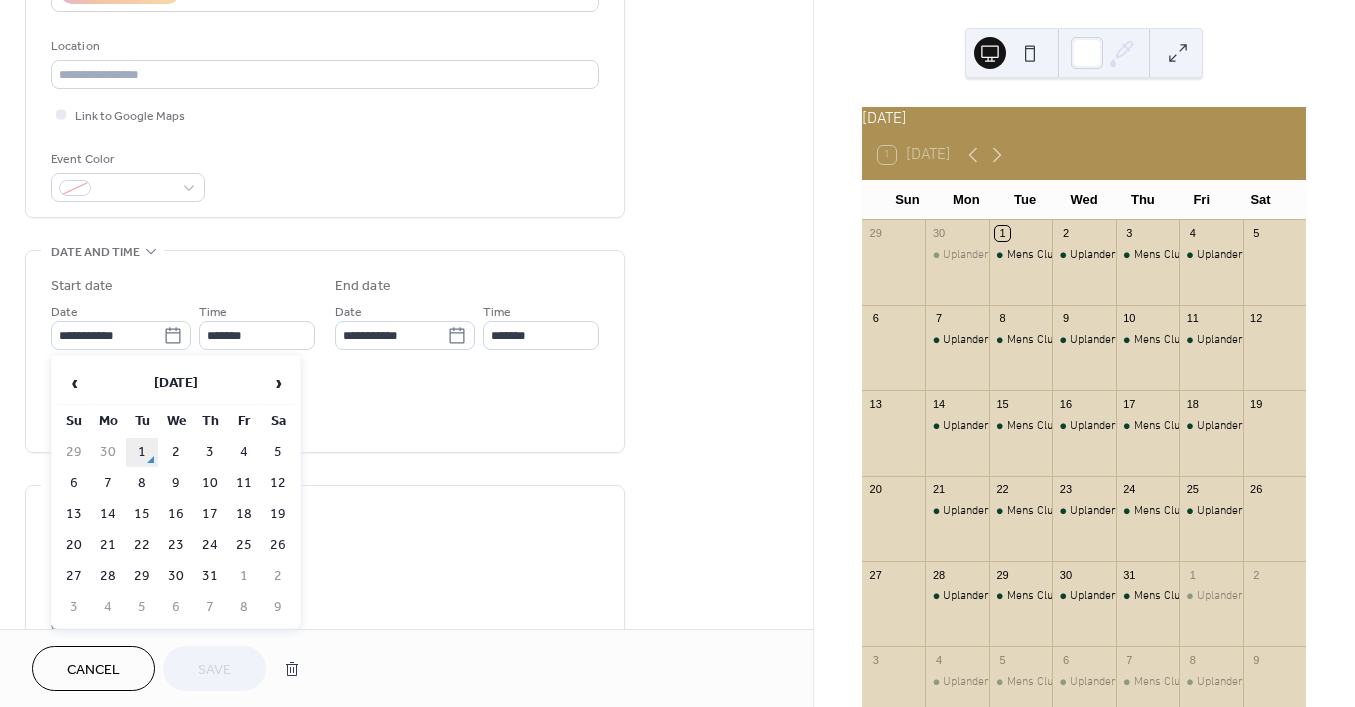 click on "1" at bounding box center (142, 452) 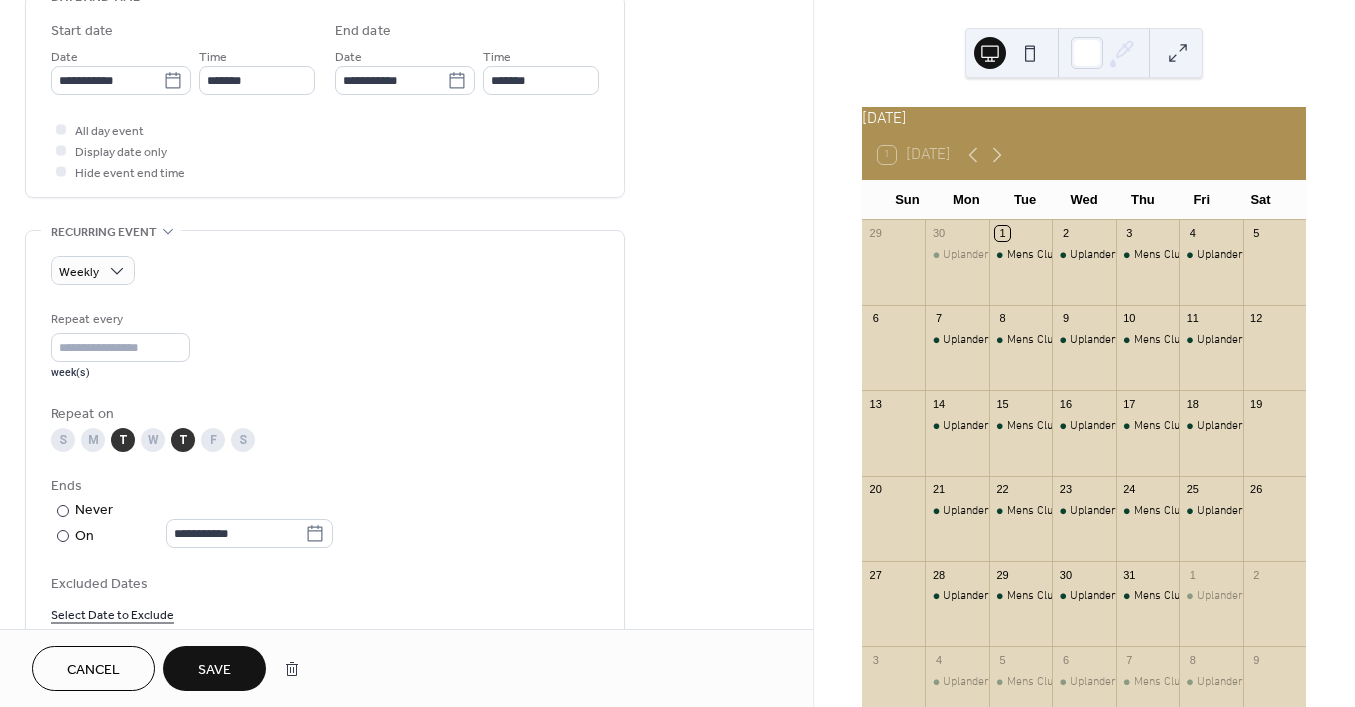 scroll, scrollTop: 700, scrollLeft: 0, axis: vertical 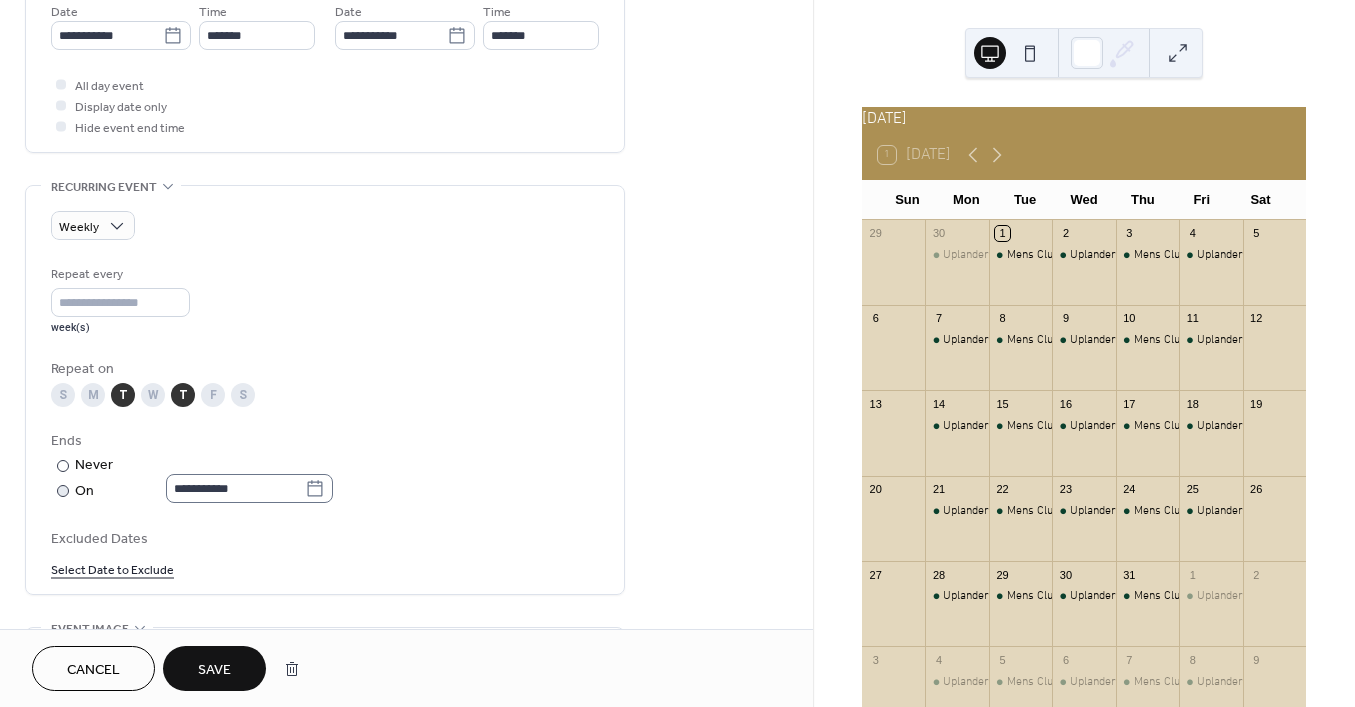 click 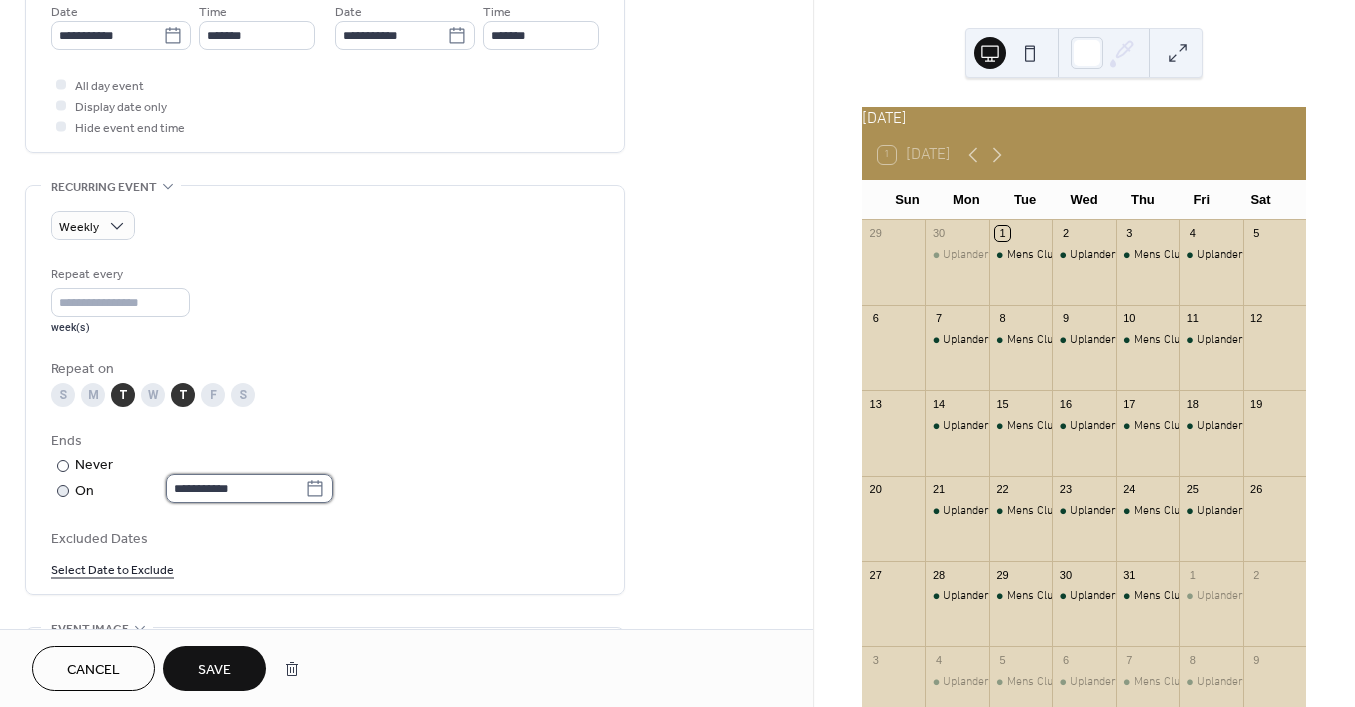 click on "**********" at bounding box center [235, 488] 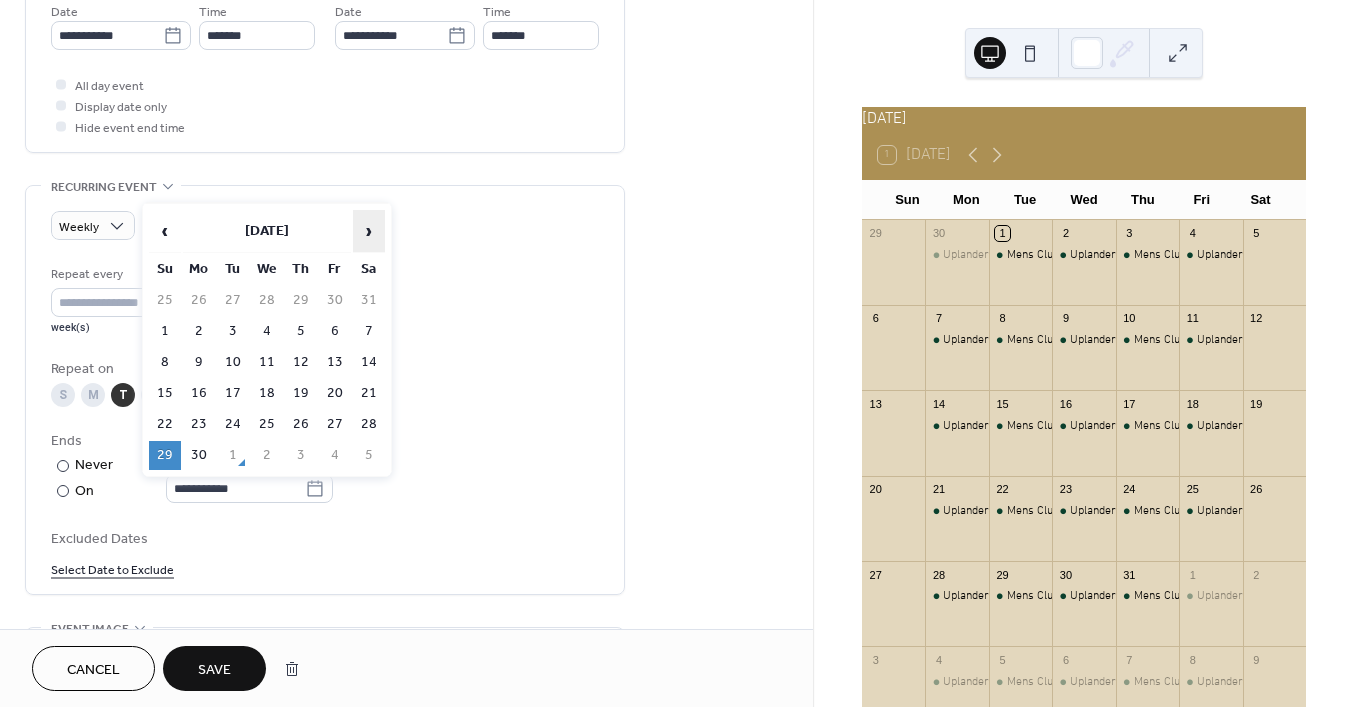 click on "›" at bounding box center [369, 231] 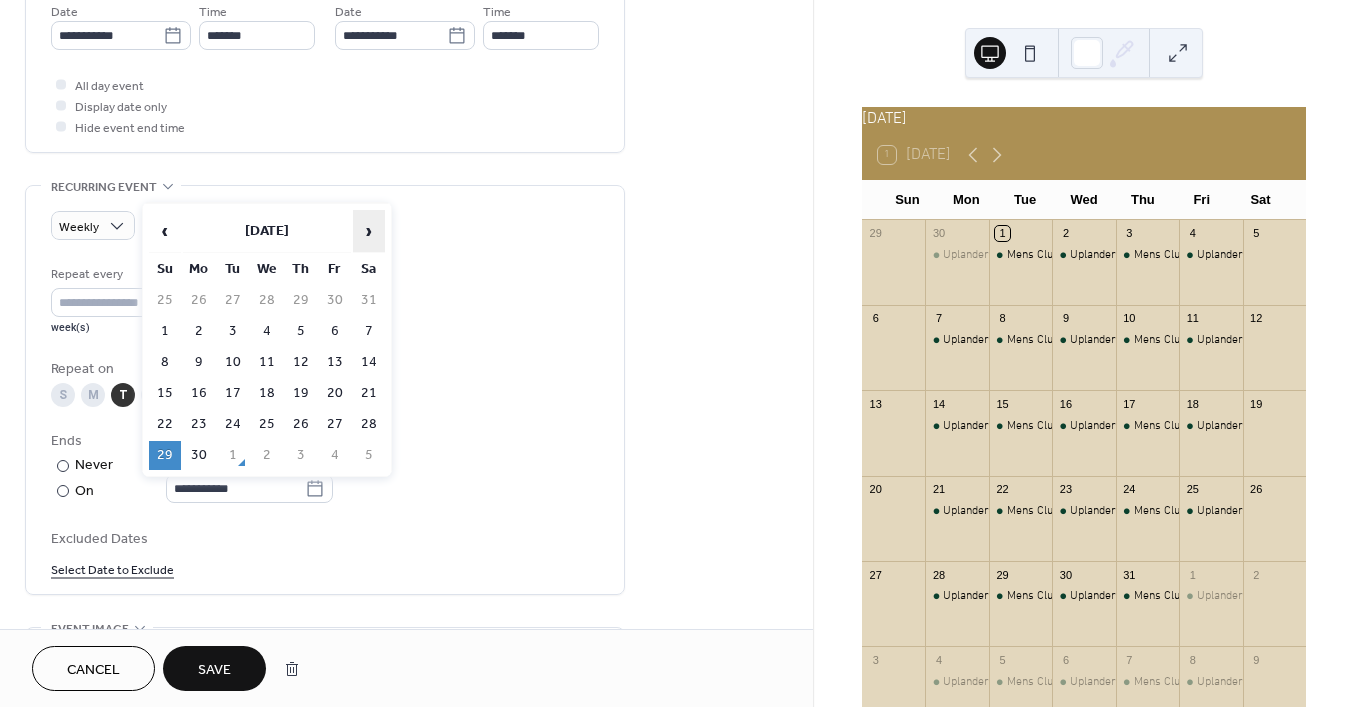 click on "›" at bounding box center (369, 231) 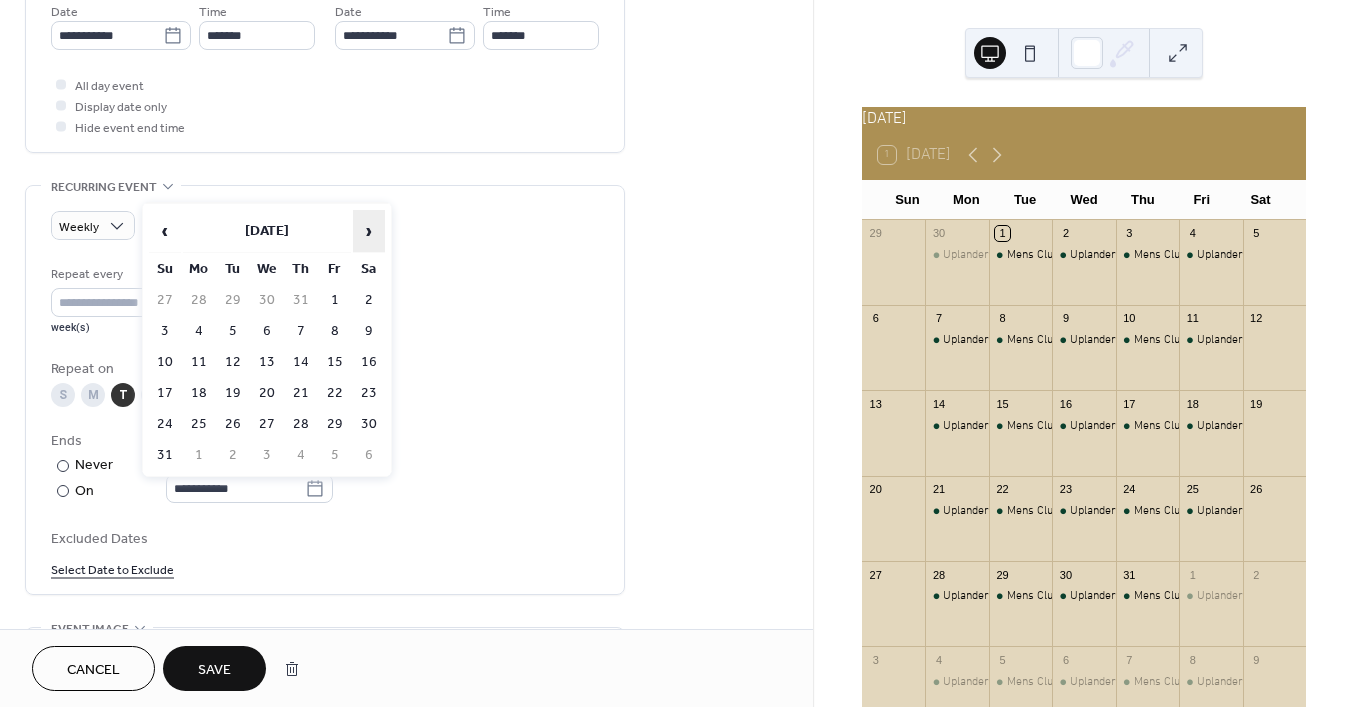 click on "›" at bounding box center [369, 231] 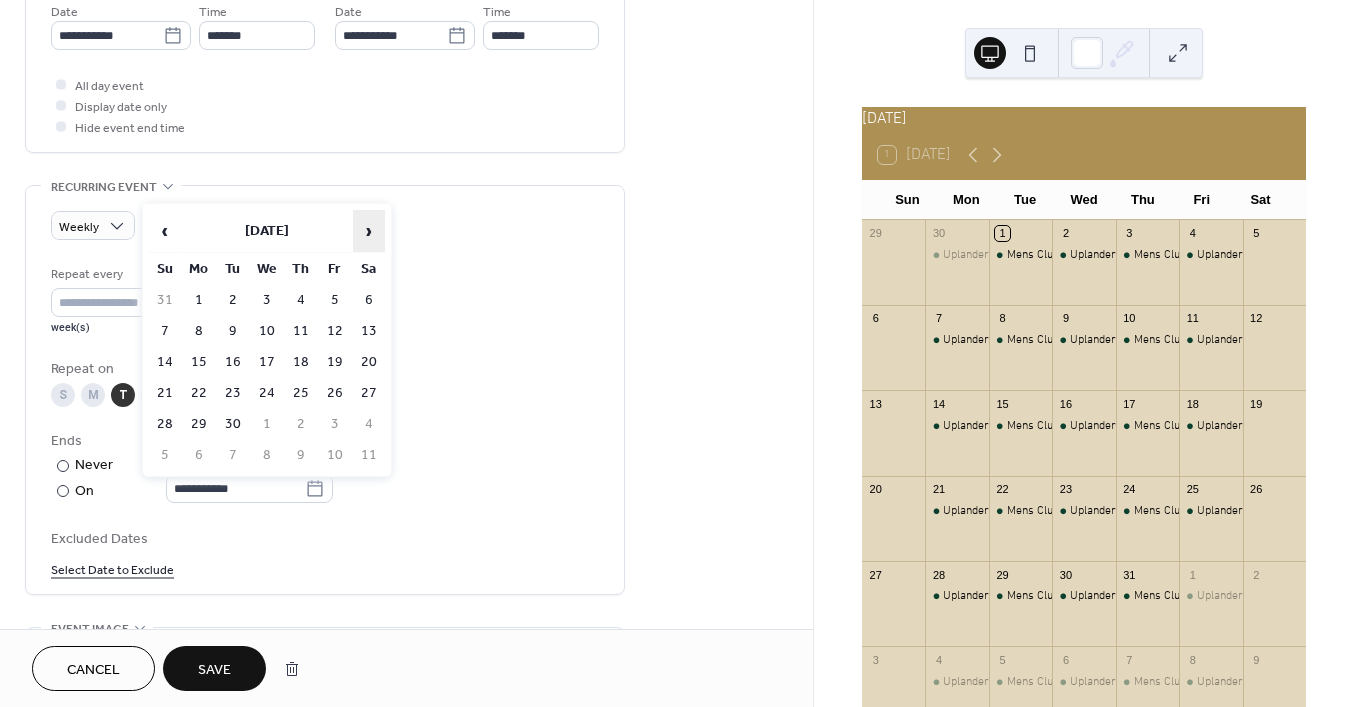 click on "›" at bounding box center [369, 231] 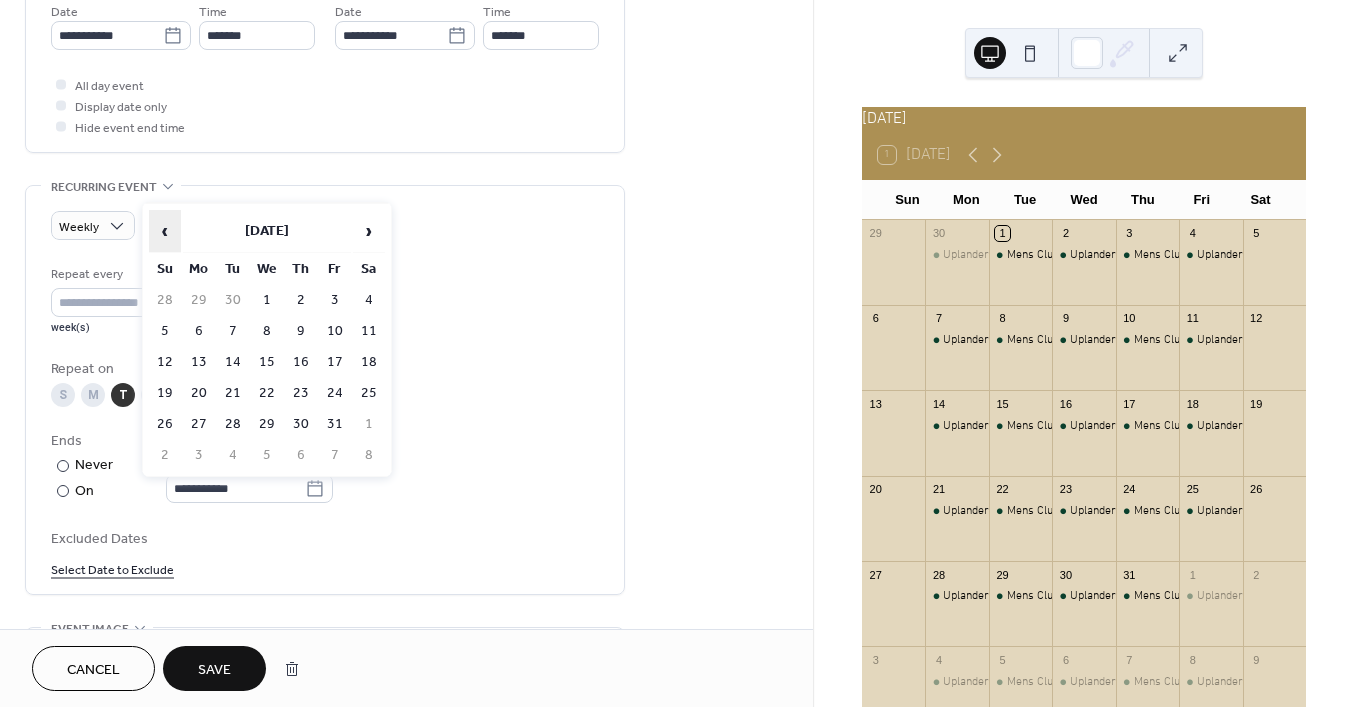 click on "‹" at bounding box center (165, 231) 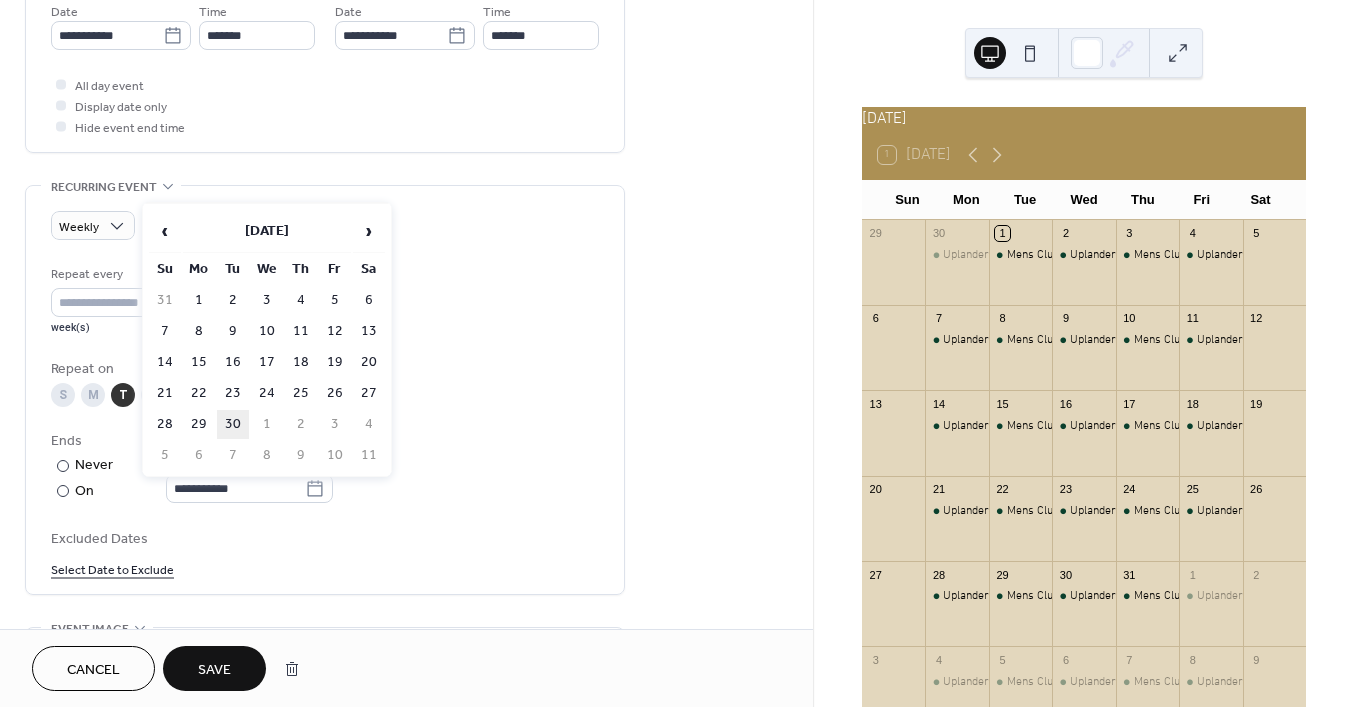 click on "30" at bounding box center (233, 424) 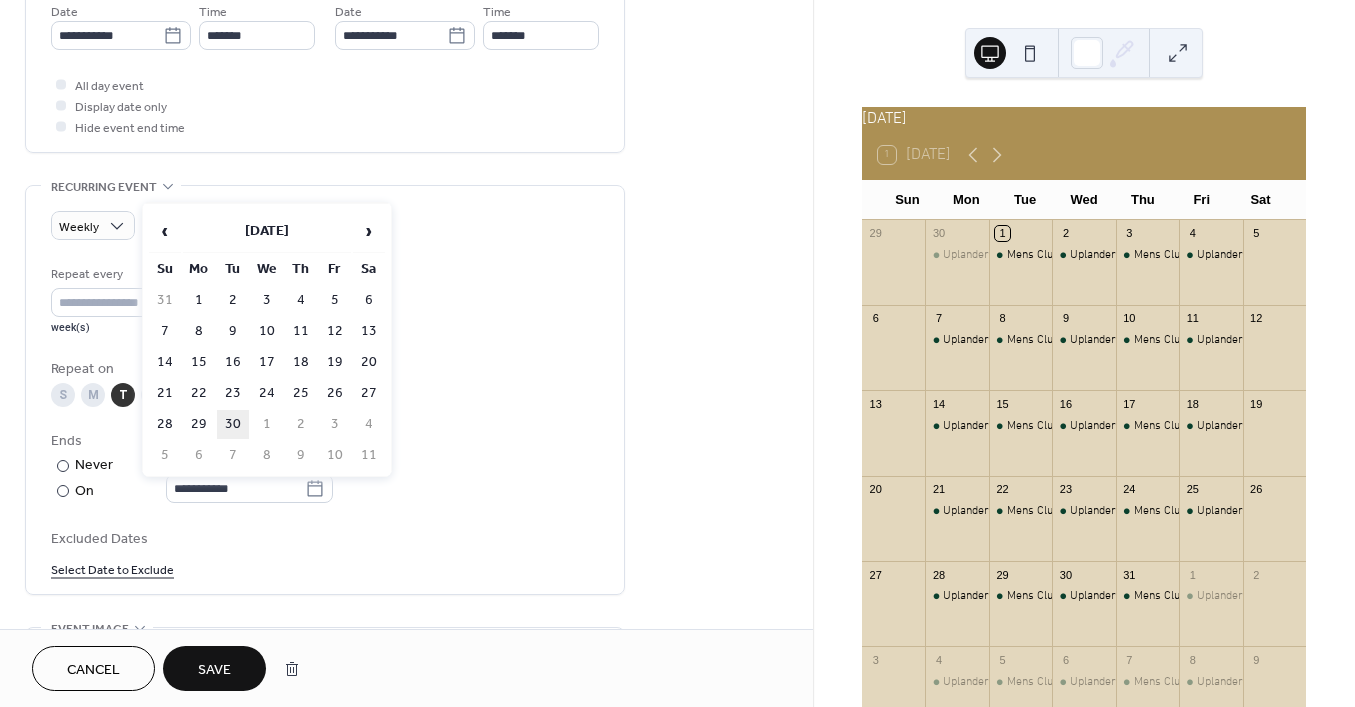 type on "**********" 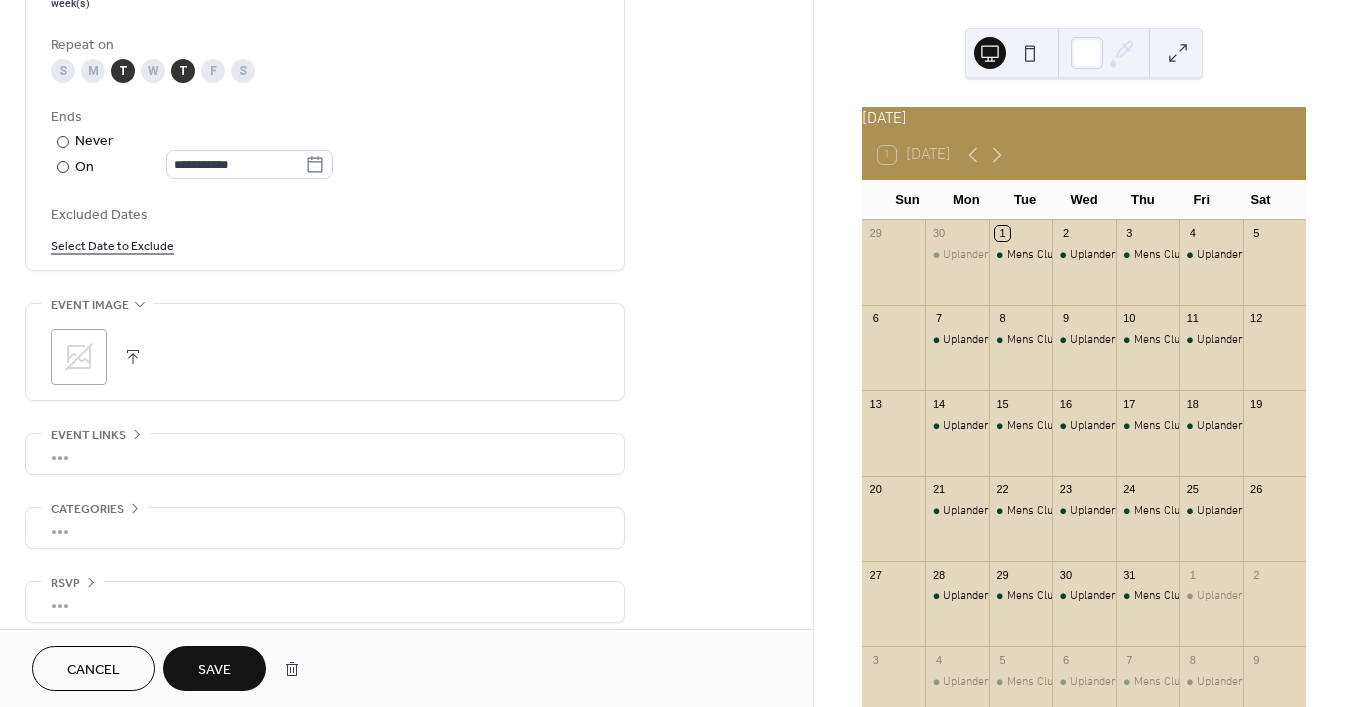 scroll, scrollTop: 1038, scrollLeft: 0, axis: vertical 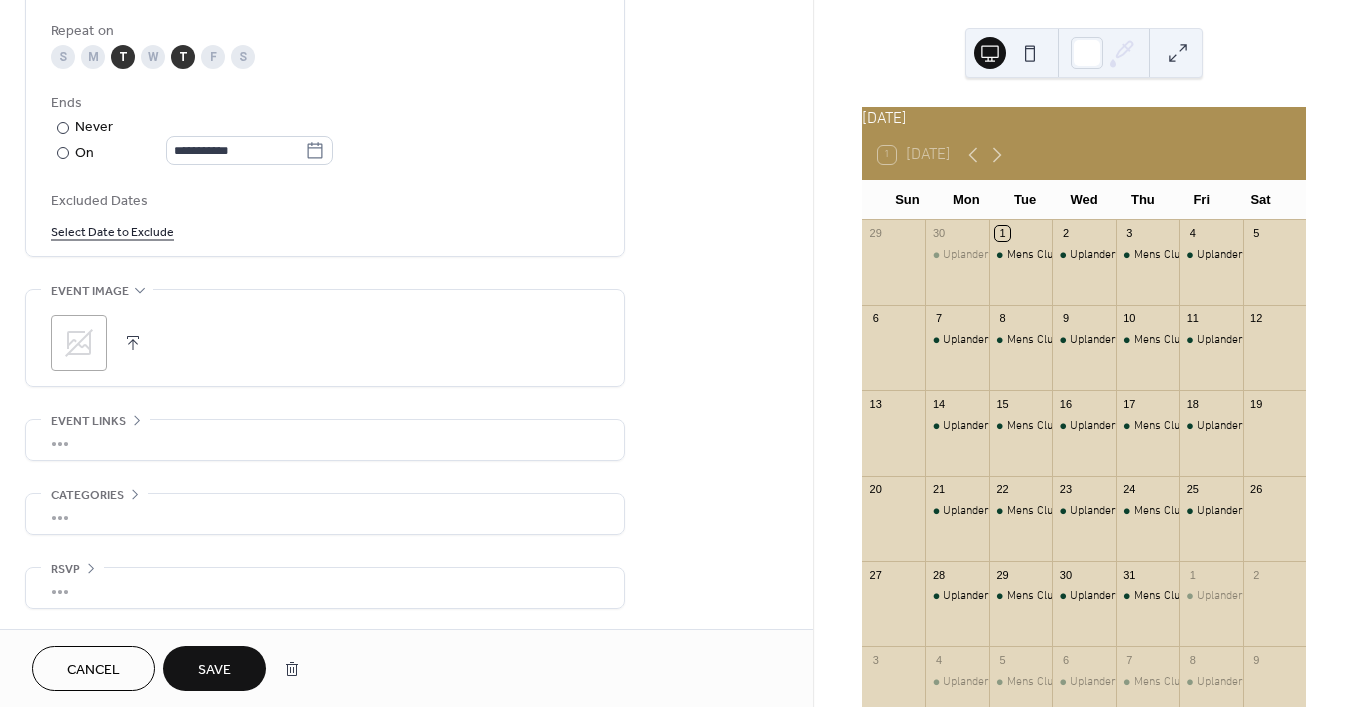 click on "Save" at bounding box center (214, 668) 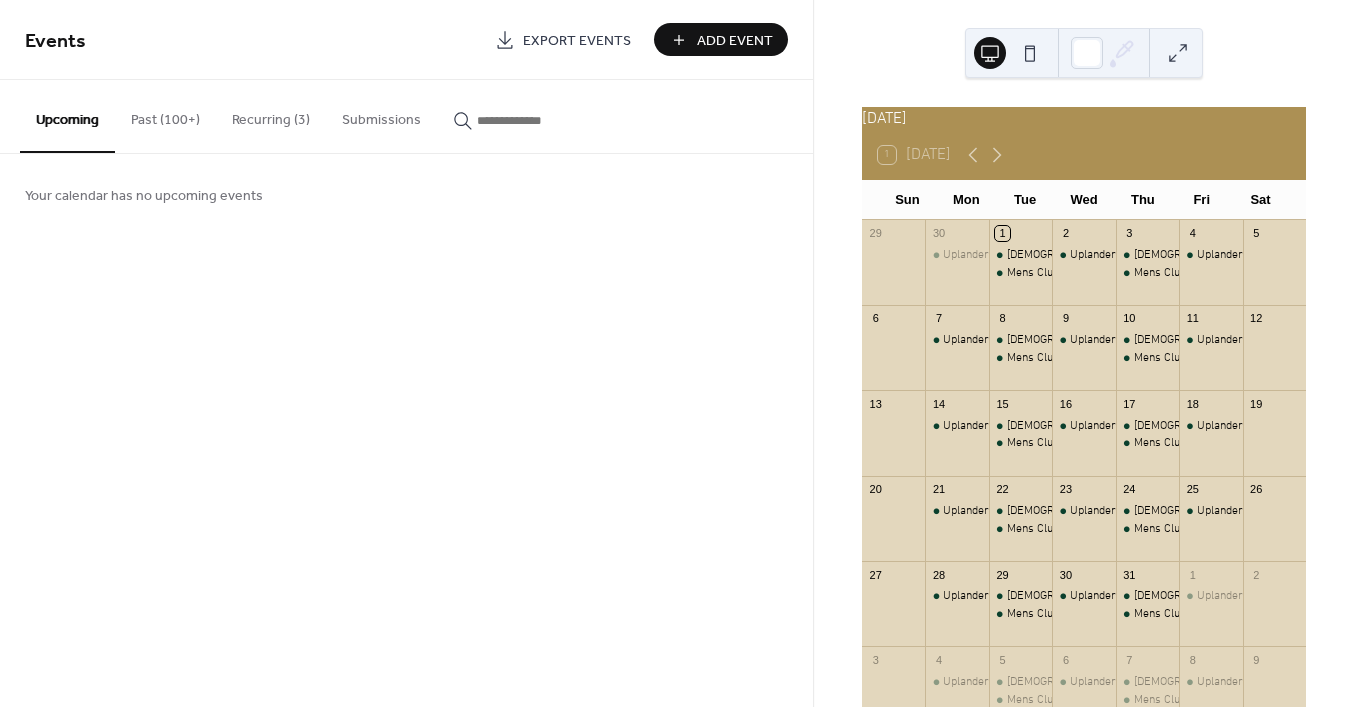 click on "Recurring  (3)" at bounding box center (271, 115) 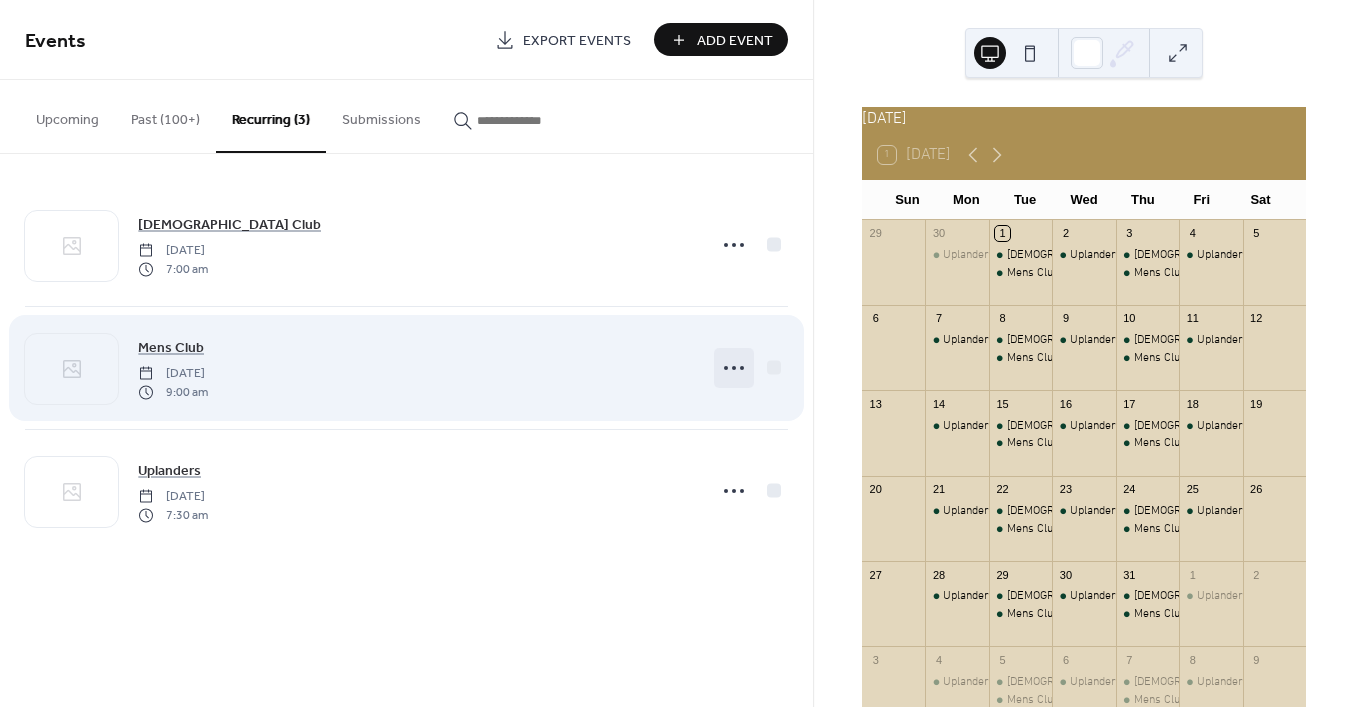 click 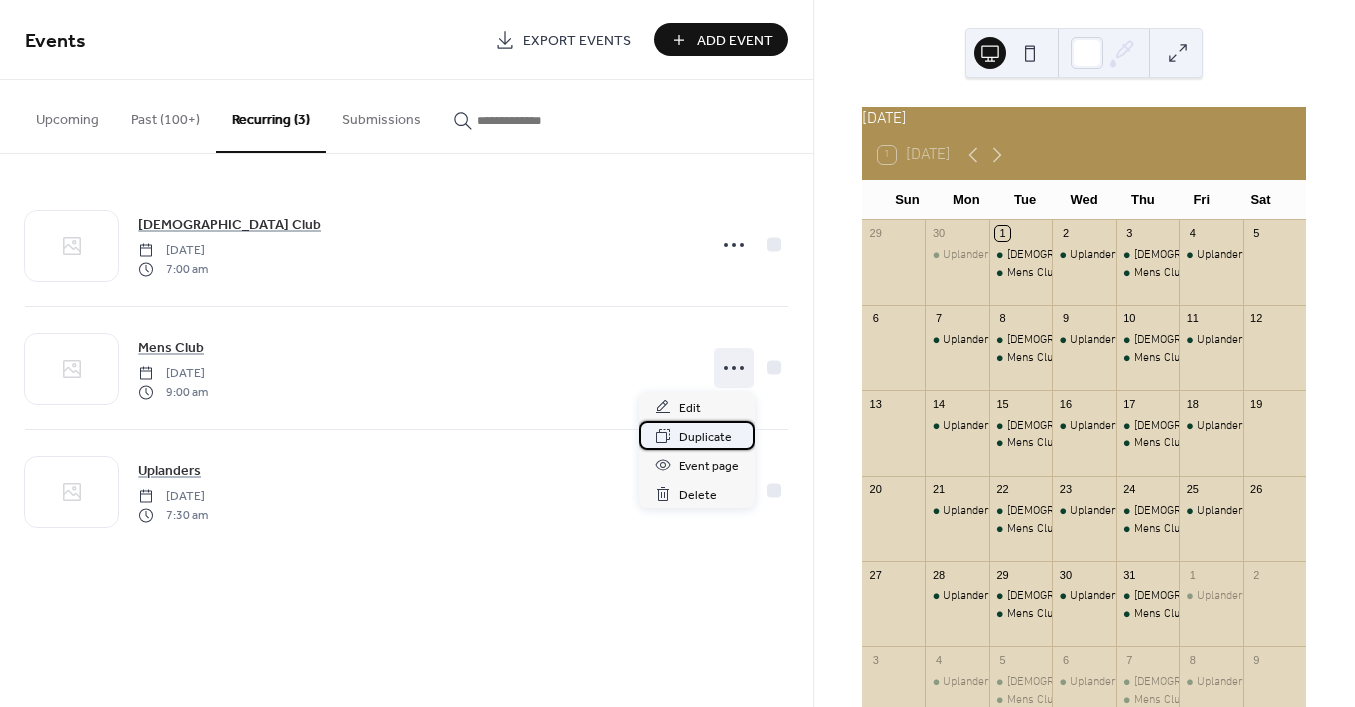 click on "Duplicate" at bounding box center (705, 437) 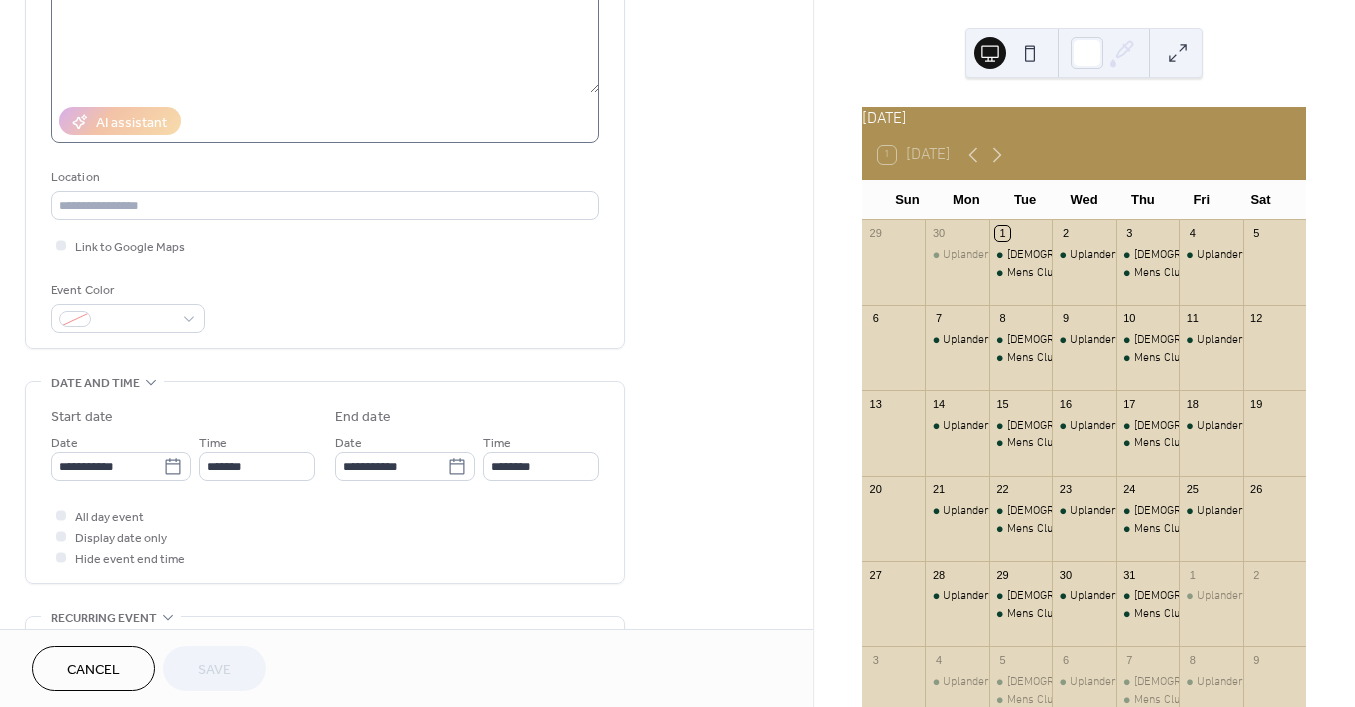 scroll, scrollTop: 300, scrollLeft: 0, axis: vertical 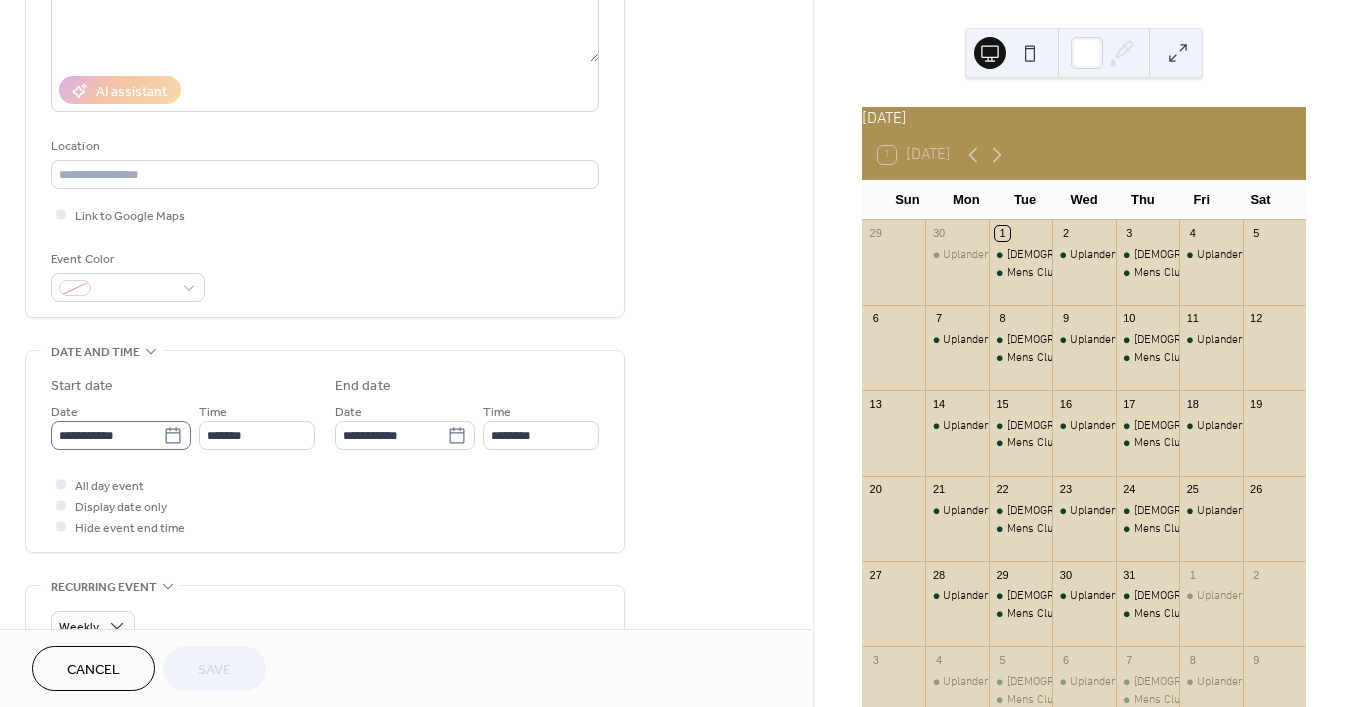click 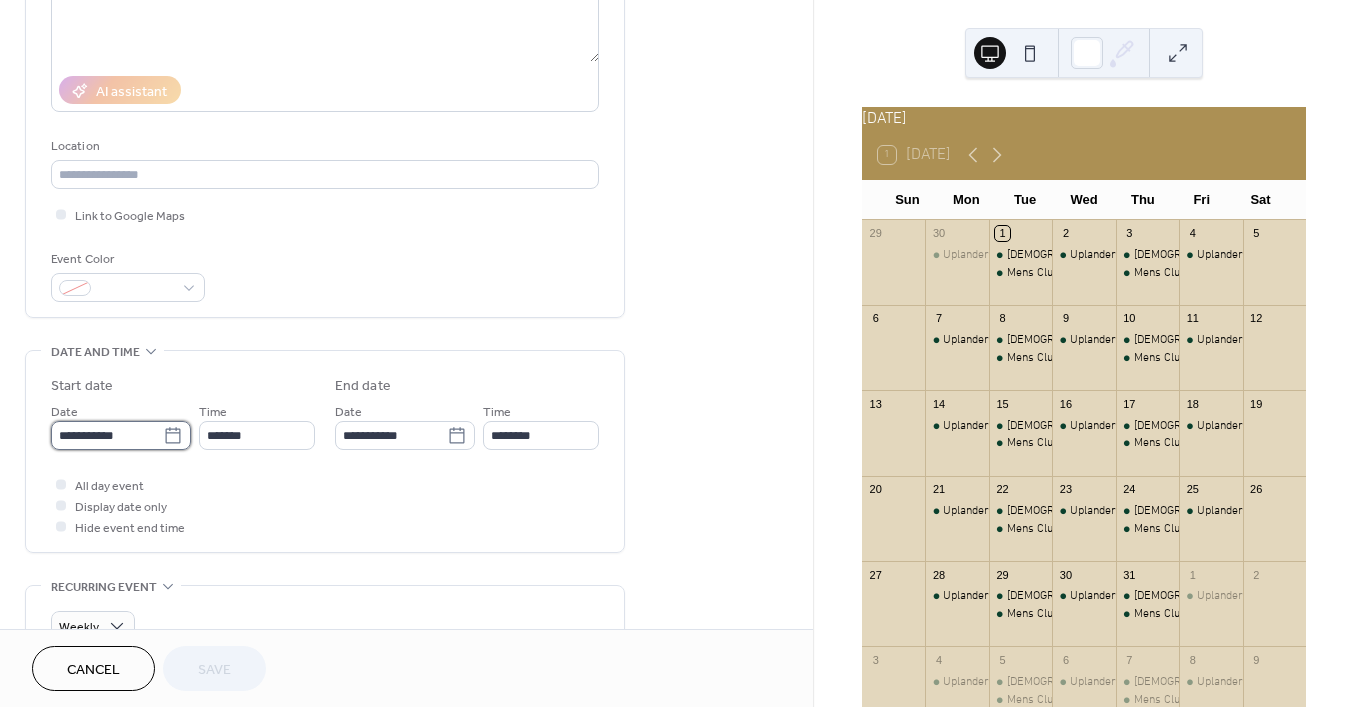click on "**********" at bounding box center (107, 435) 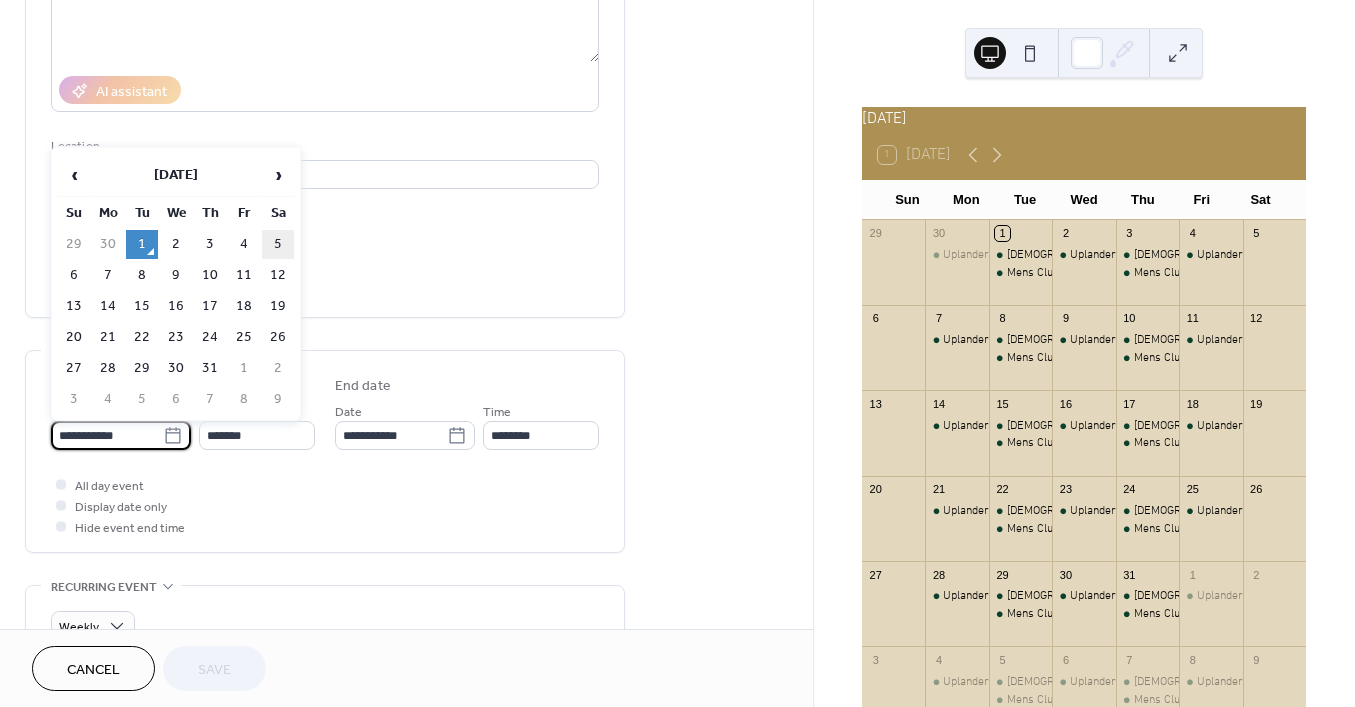 click on "5" at bounding box center [278, 244] 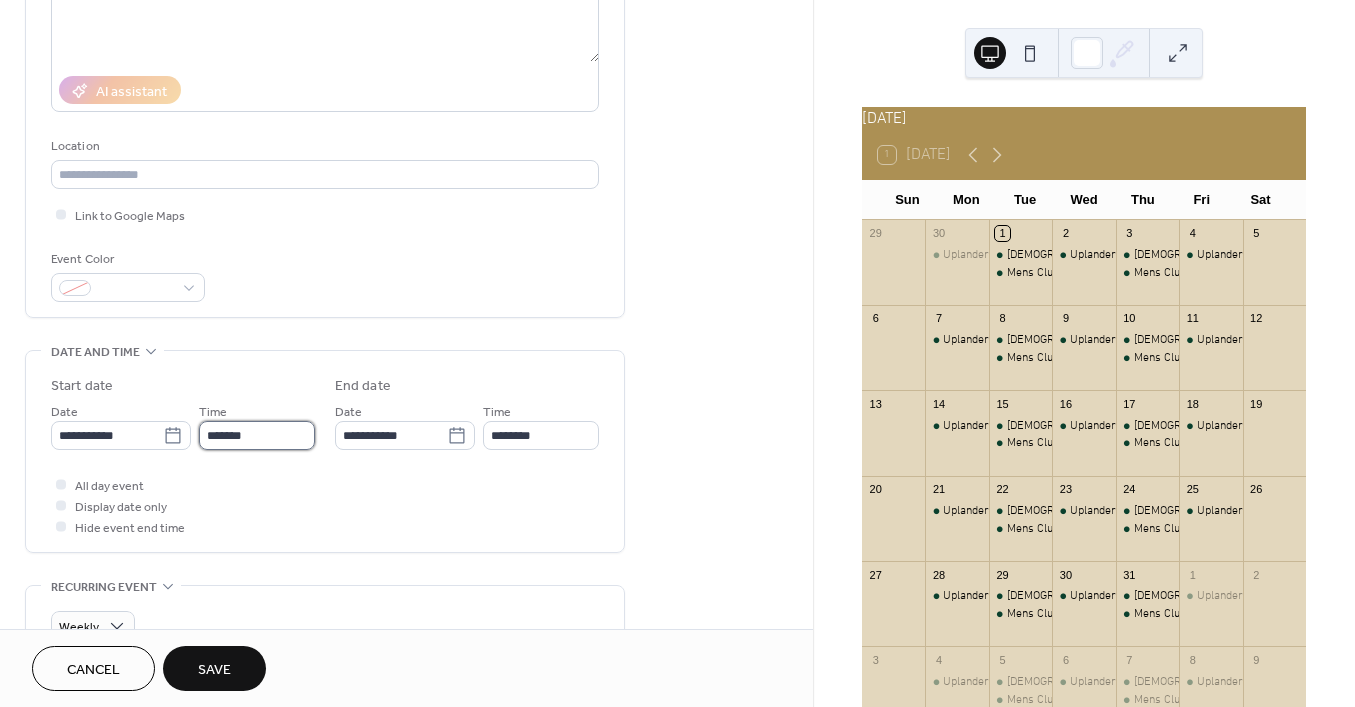 click on "*******" at bounding box center [257, 435] 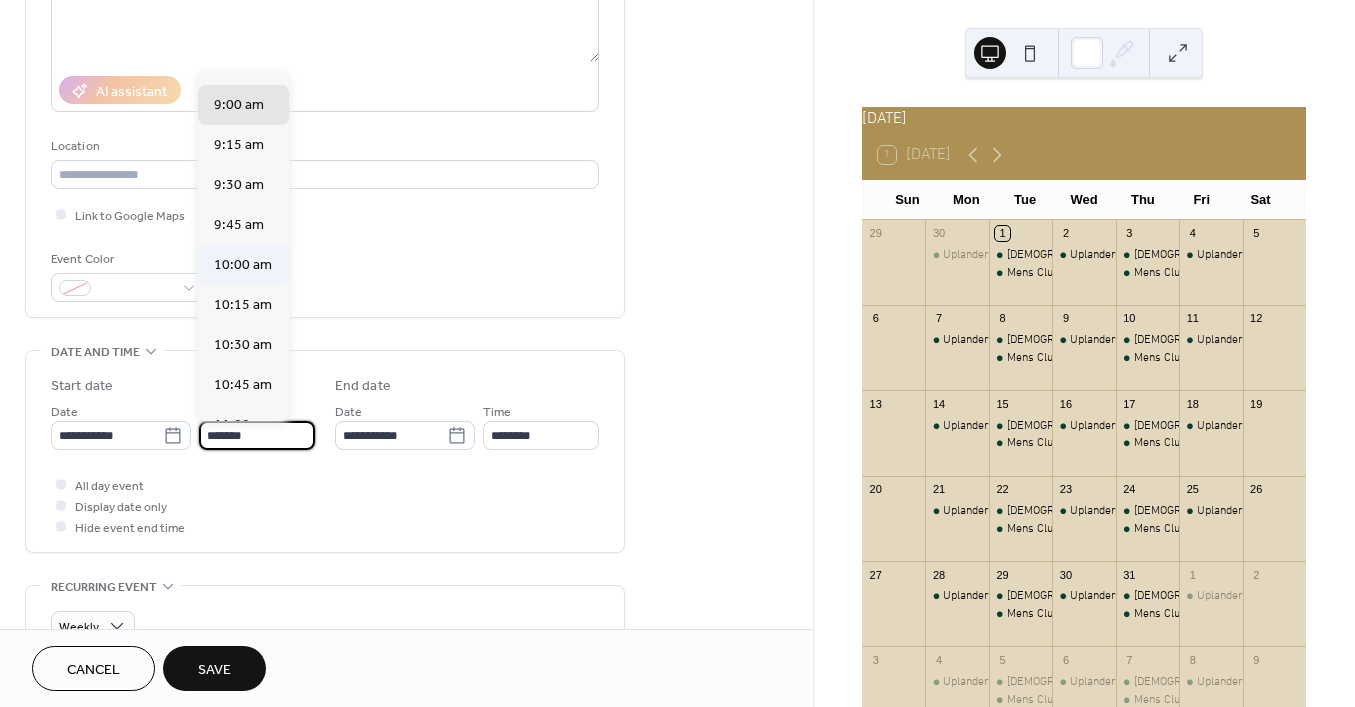 scroll, scrollTop: 1376, scrollLeft: 0, axis: vertical 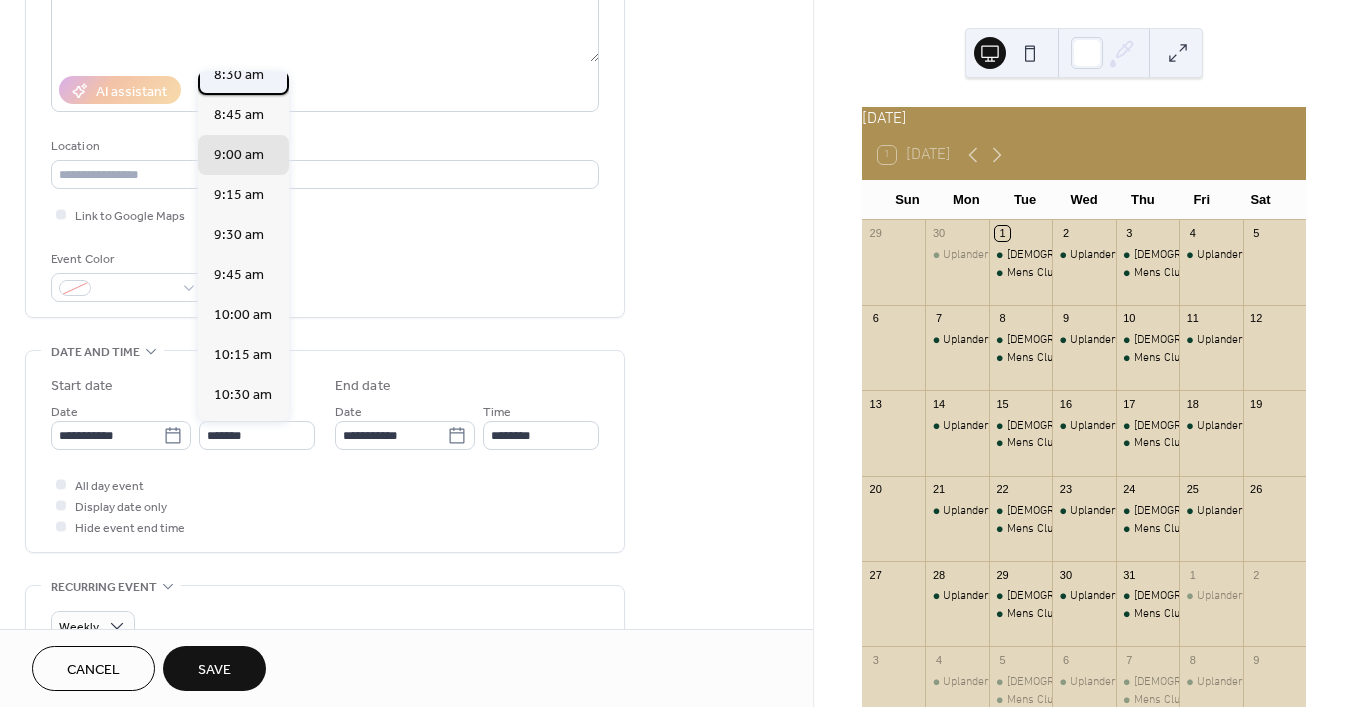 click on "8:30 am" at bounding box center [239, 75] 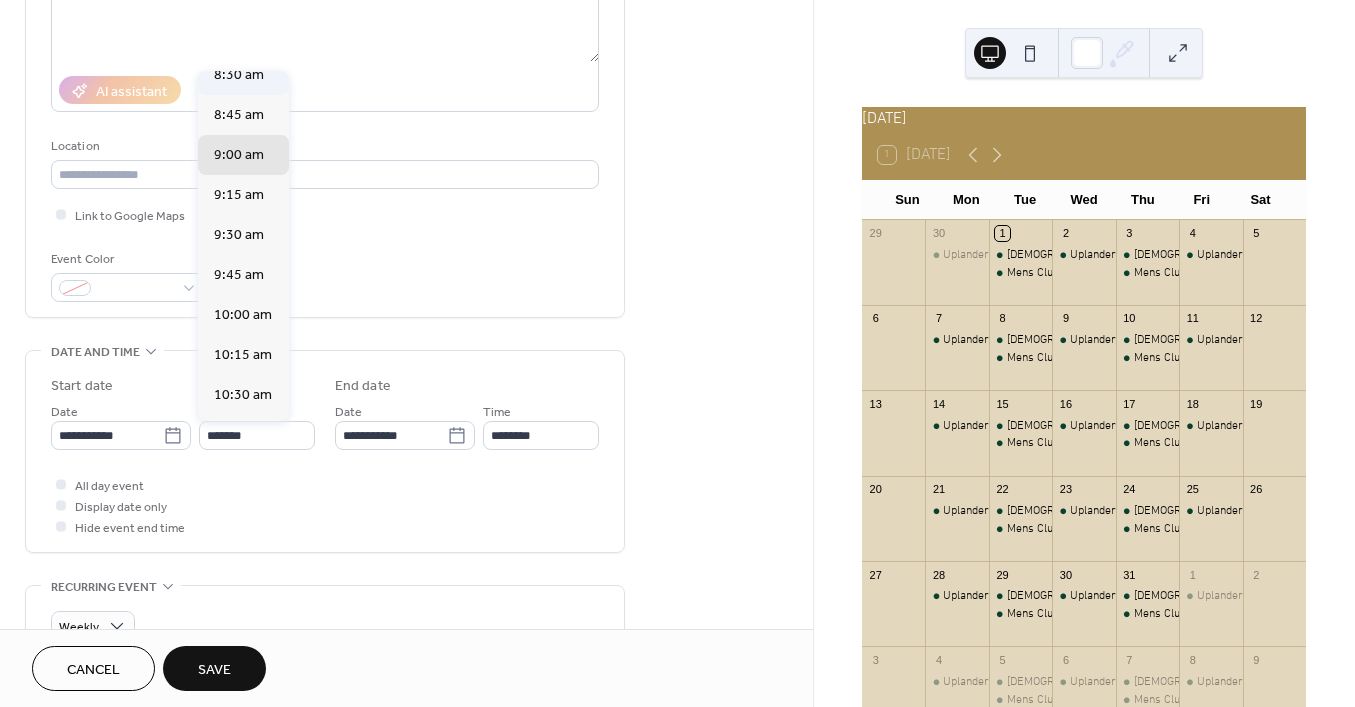 type on "*******" 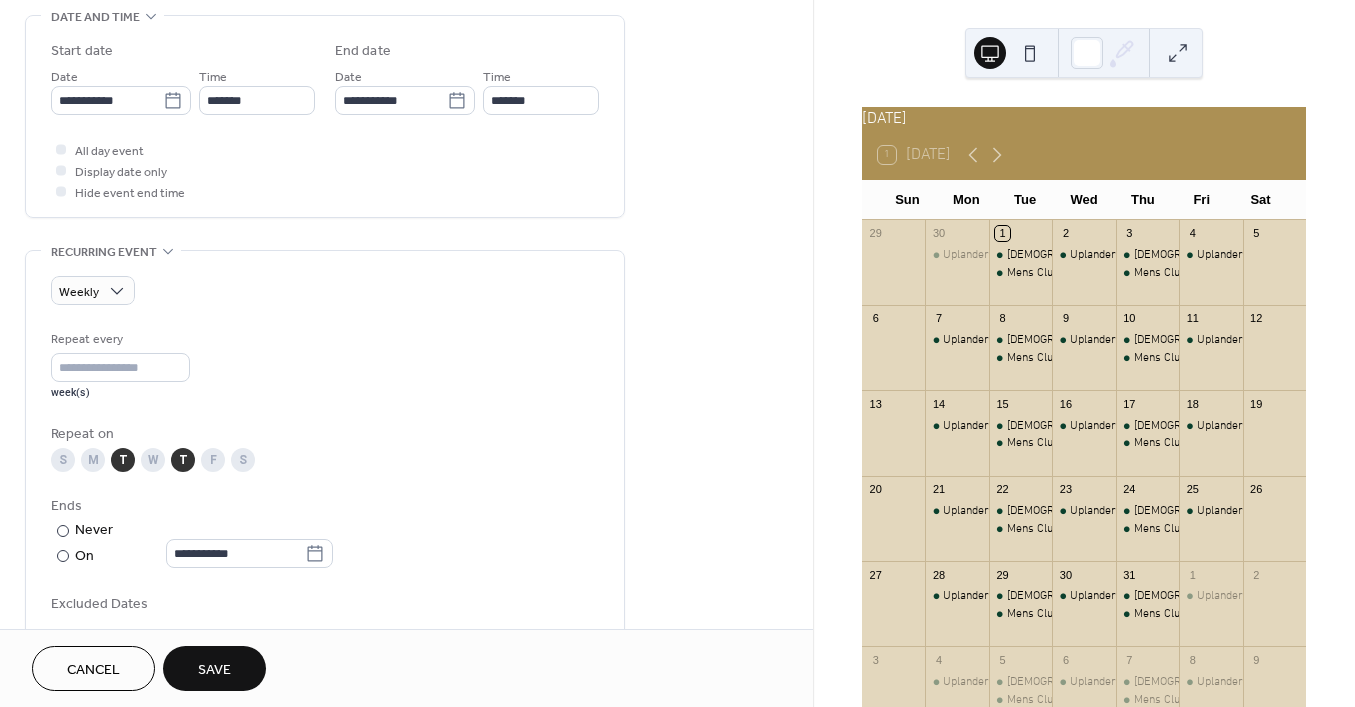 scroll, scrollTop: 600, scrollLeft: 0, axis: vertical 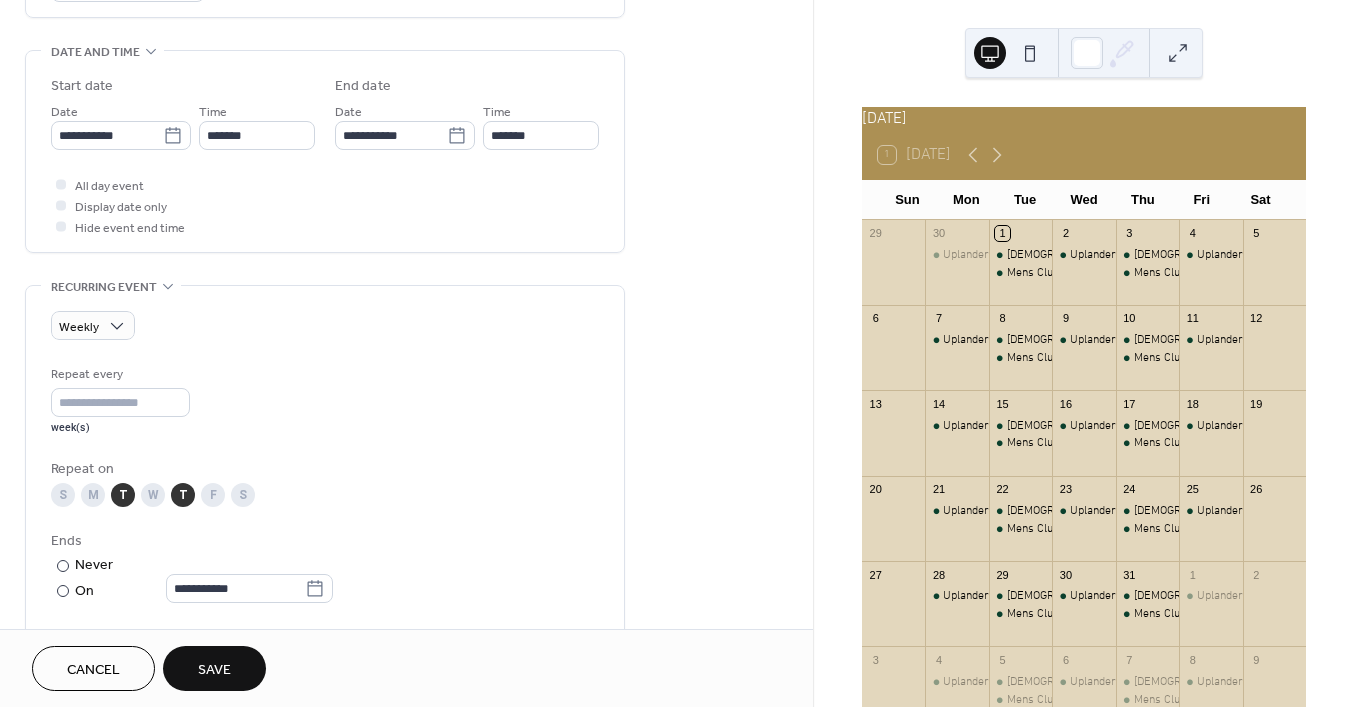 click on "T" at bounding box center (123, 495) 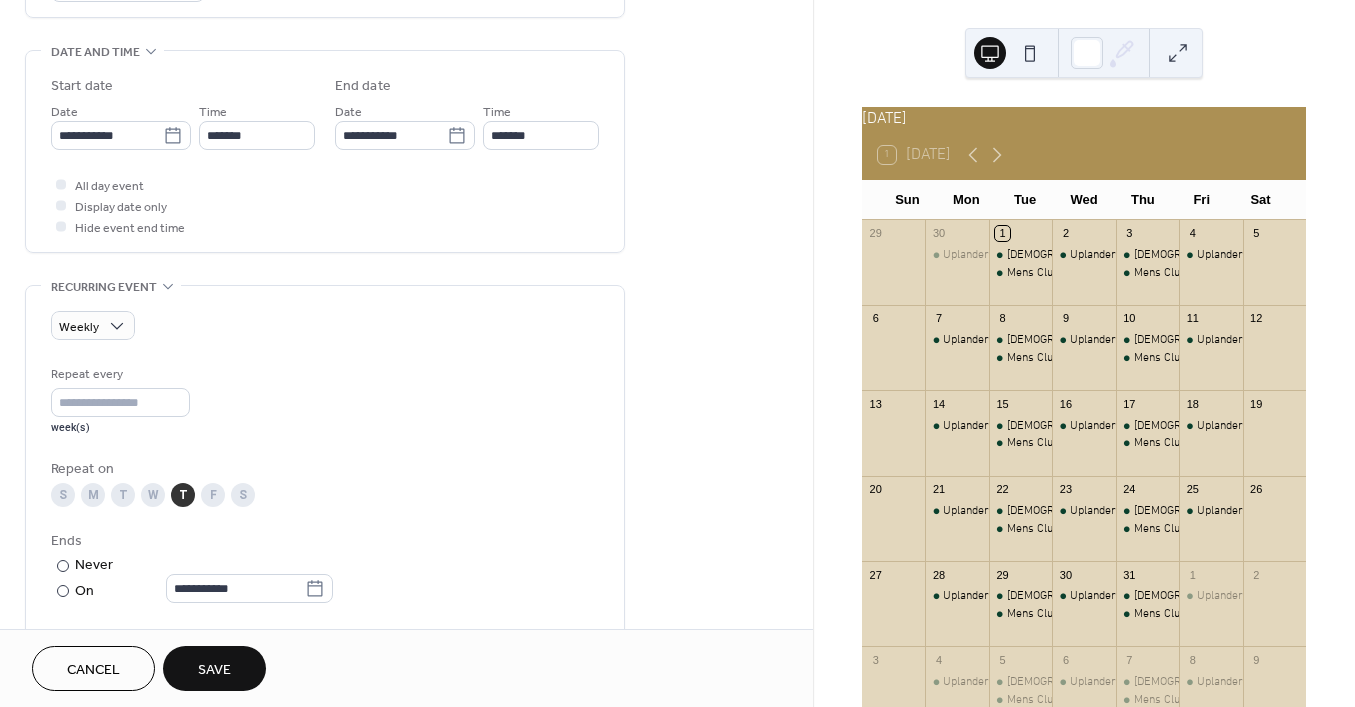 click on "T" at bounding box center [183, 495] 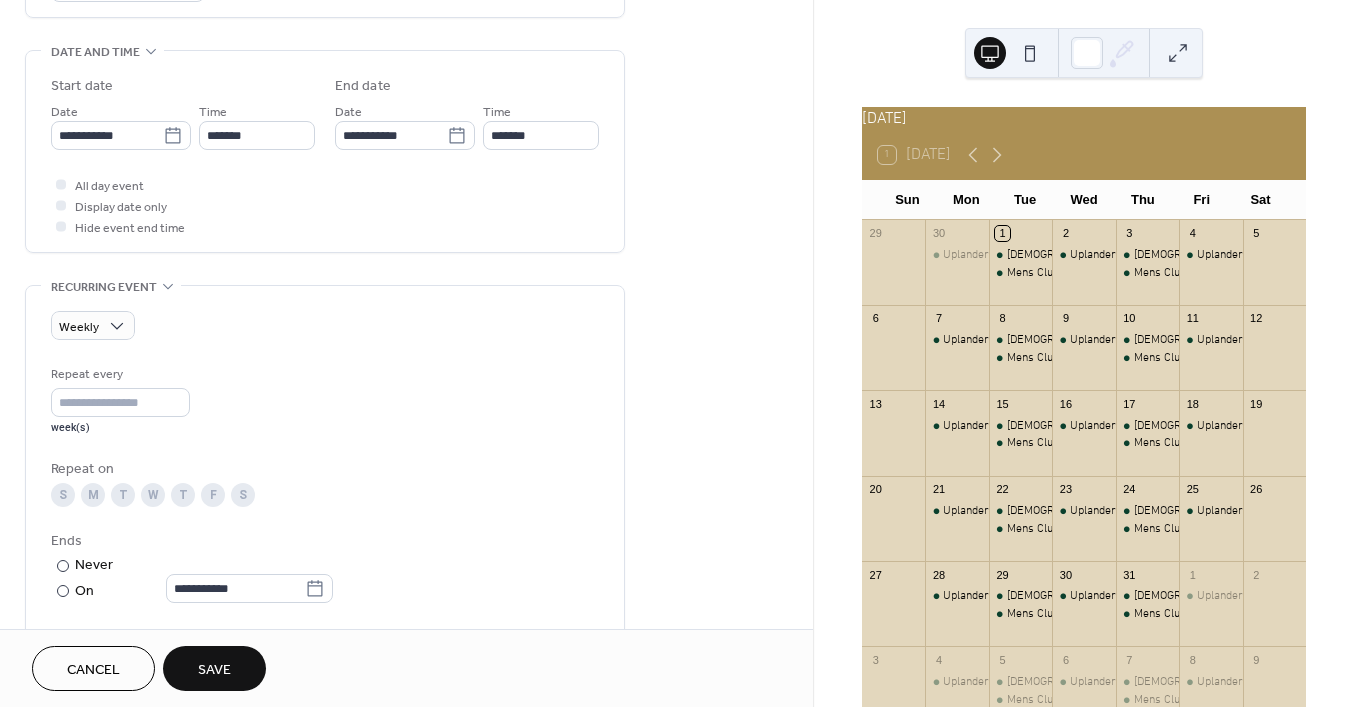 click on "S" at bounding box center (243, 495) 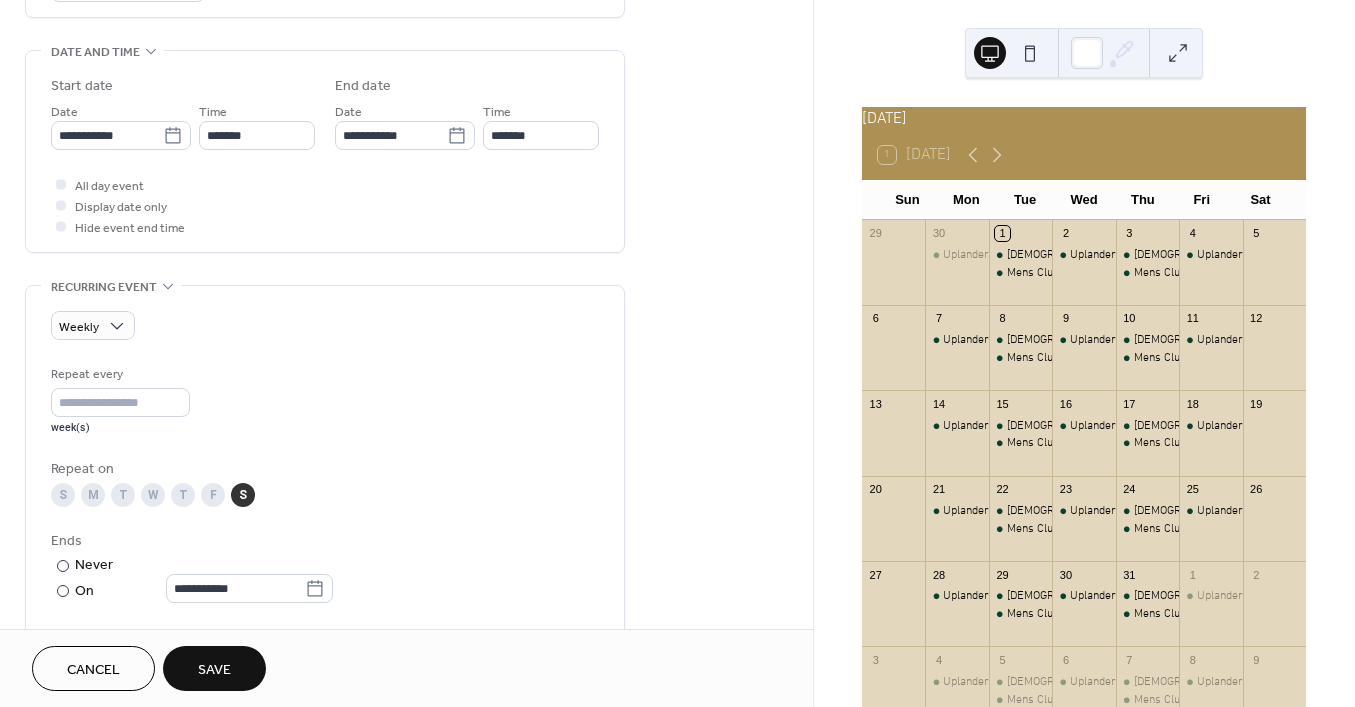 click on "S" at bounding box center (63, 495) 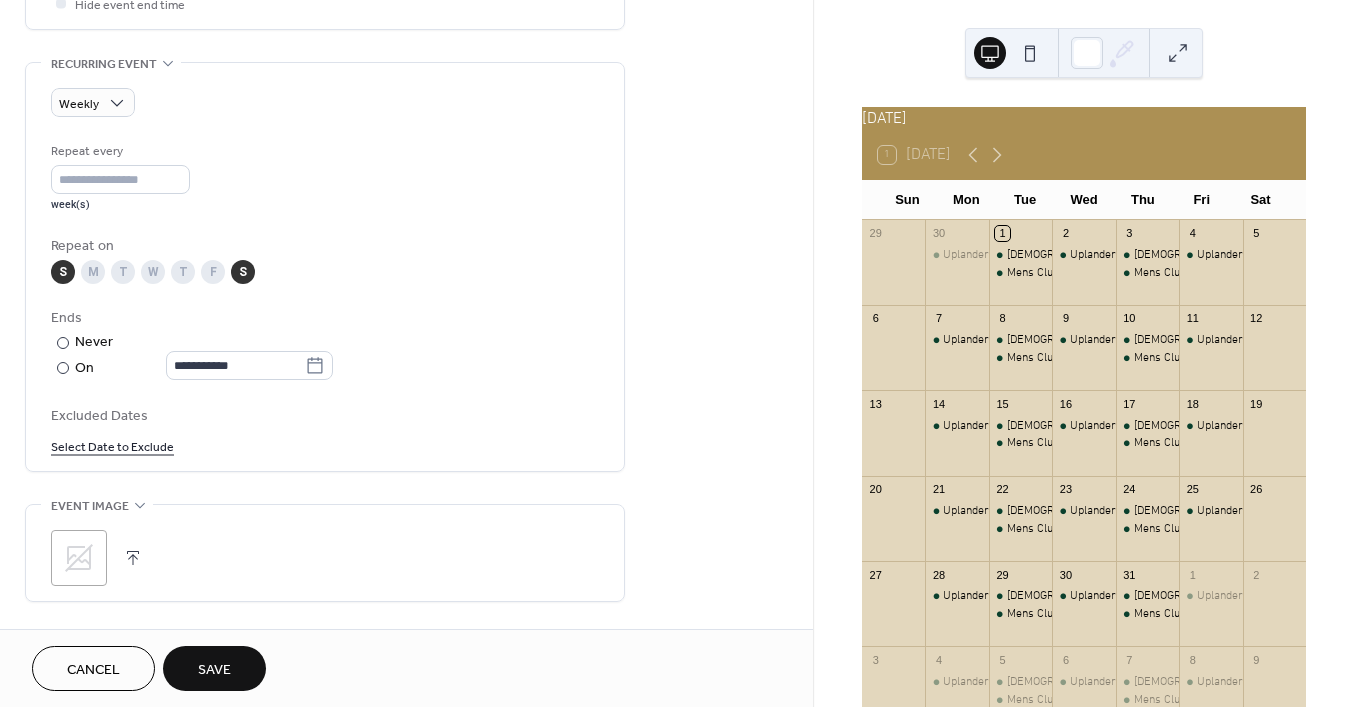 scroll, scrollTop: 900, scrollLeft: 0, axis: vertical 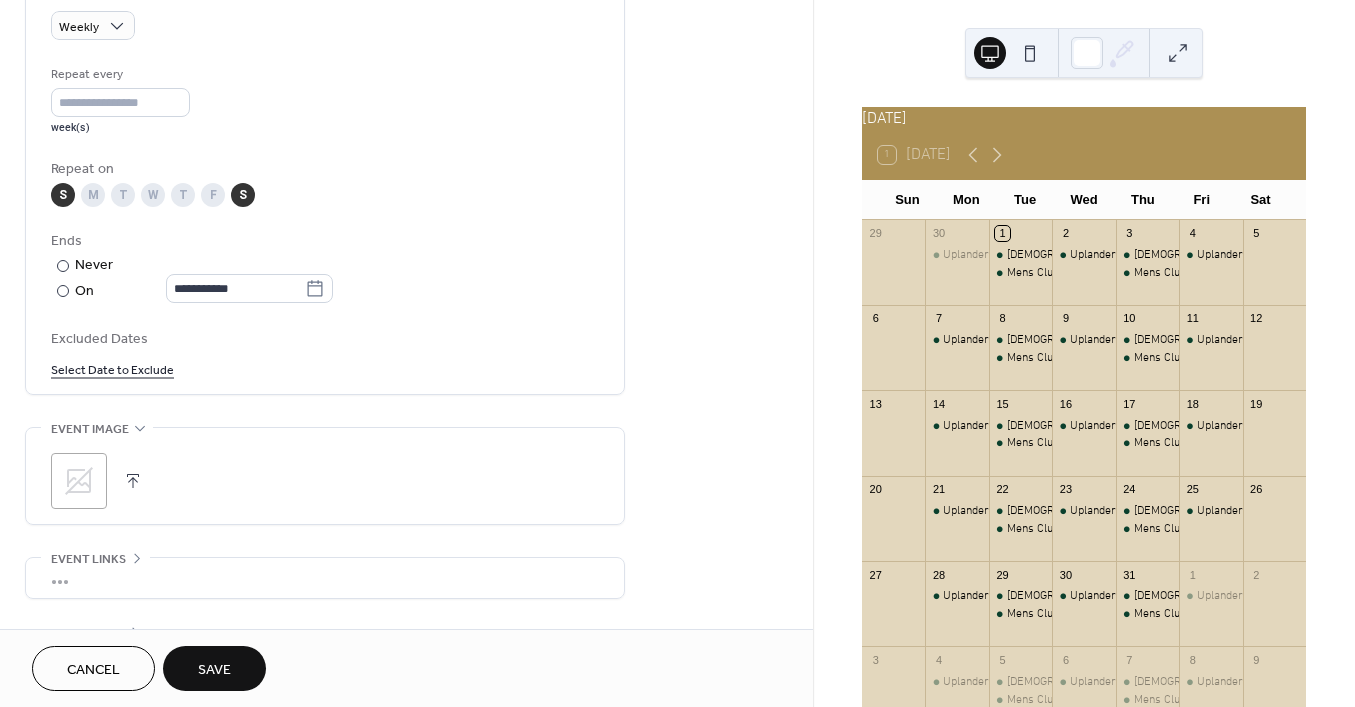 click on "Save" at bounding box center (214, 668) 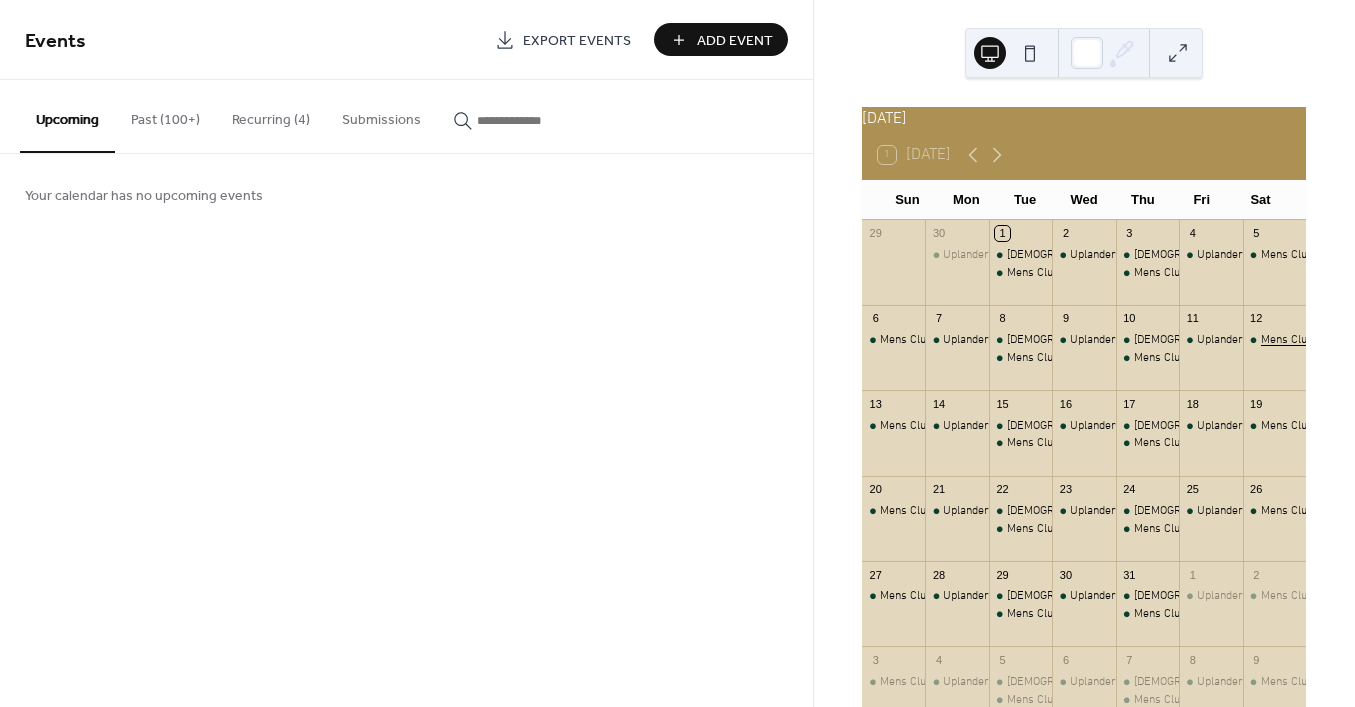 click on "Mens Club" at bounding box center [1287, 340] 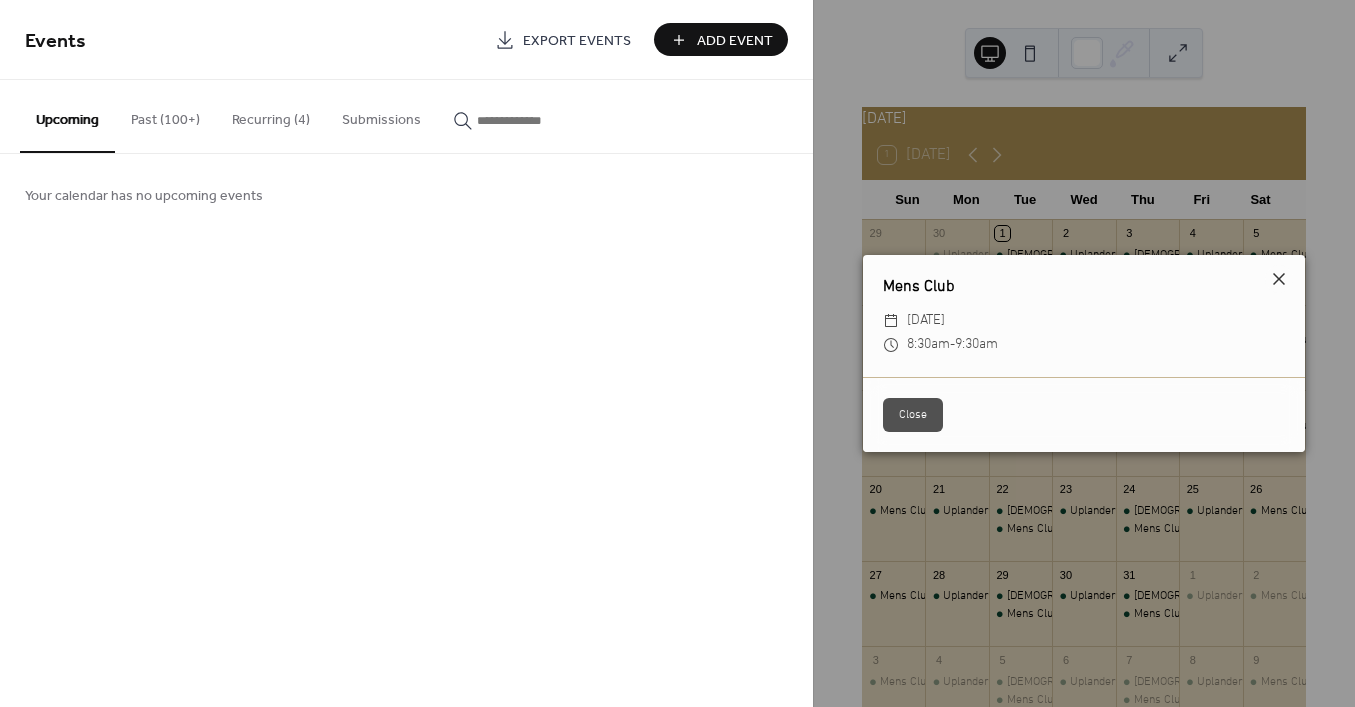 click on "[DATE]" at bounding box center [926, 321] 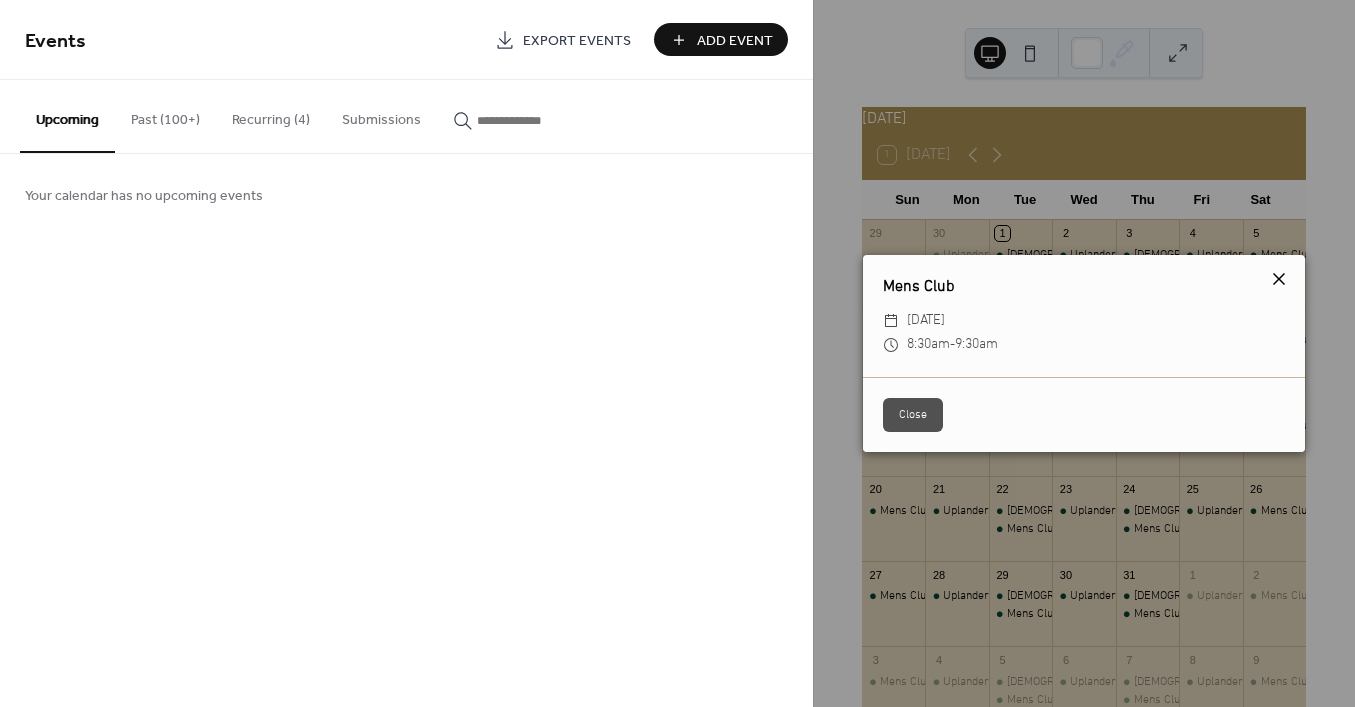click 